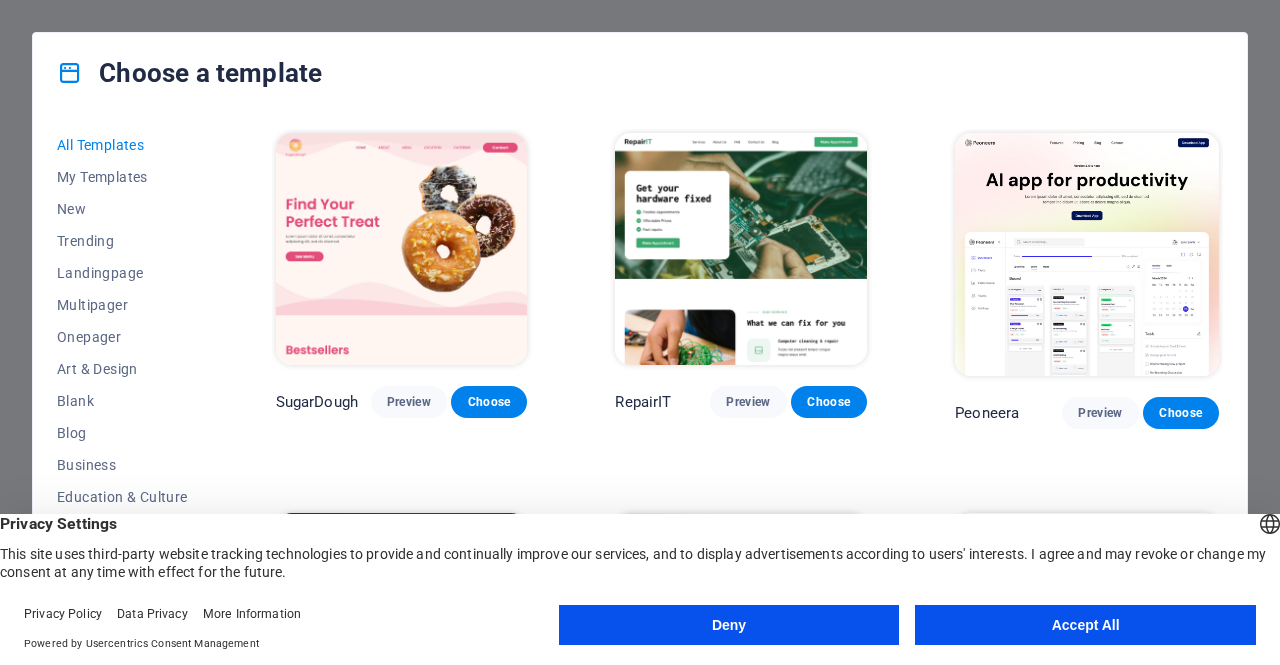 scroll, scrollTop: 0, scrollLeft: 0, axis: both 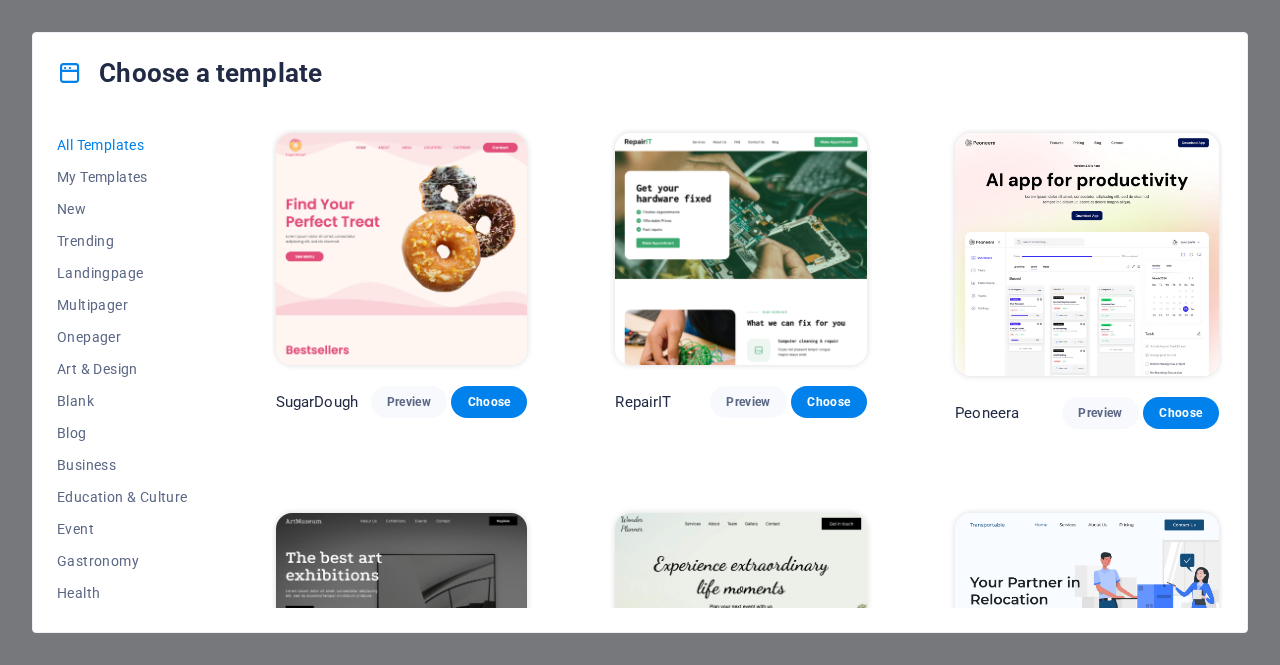 drag, startPoint x: 1223, startPoint y: 131, endPoint x: 1234, endPoint y: 187, distance: 57.070133 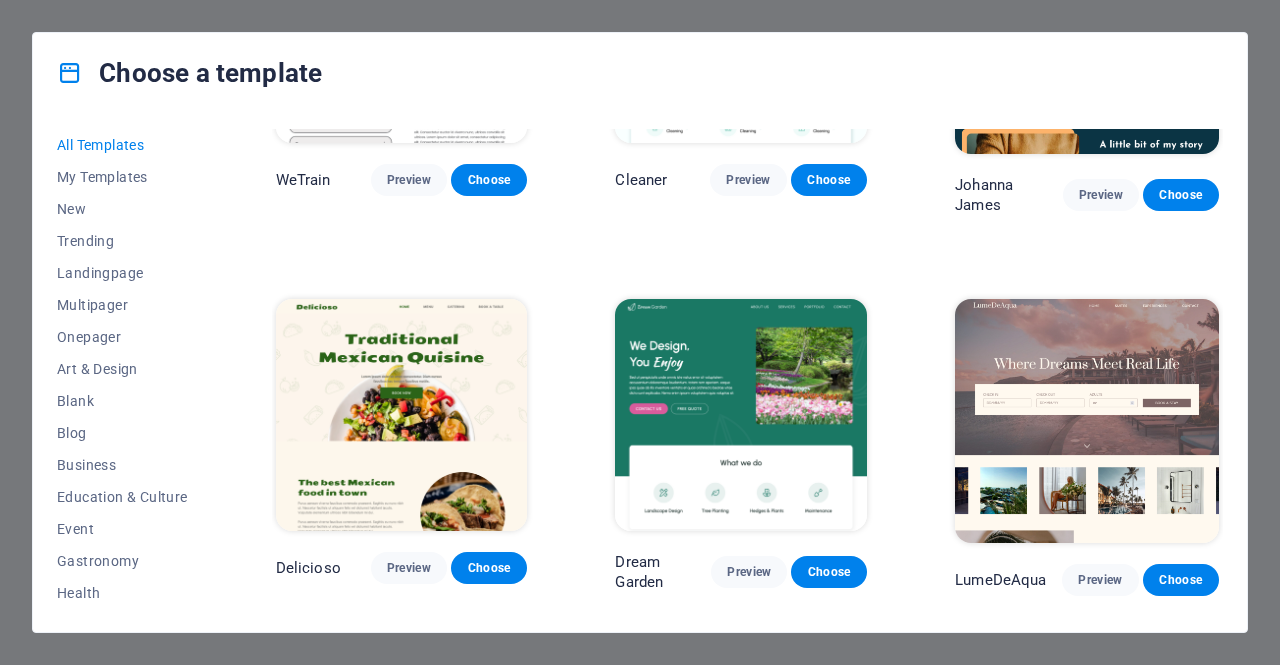 scroll, scrollTop: 2656, scrollLeft: 0, axis: vertical 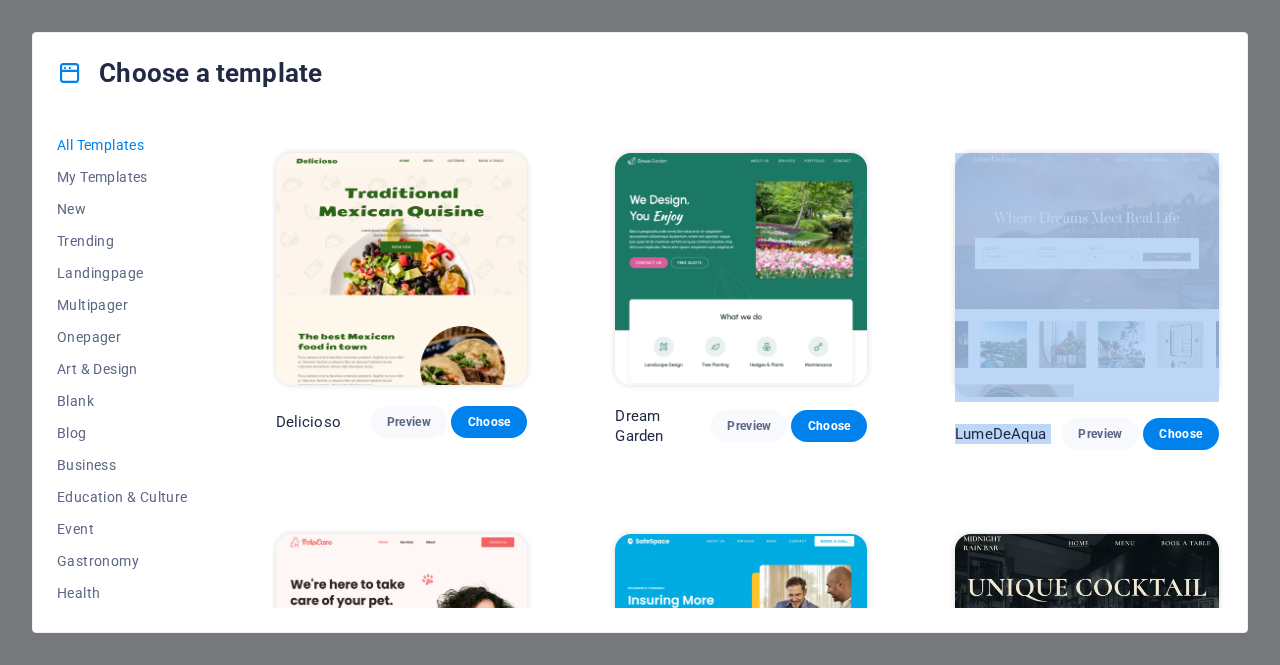 drag, startPoint x: 1224, startPoint y: 194, endPoint x: 1232, endPoint y: 435, distance: 241.13274 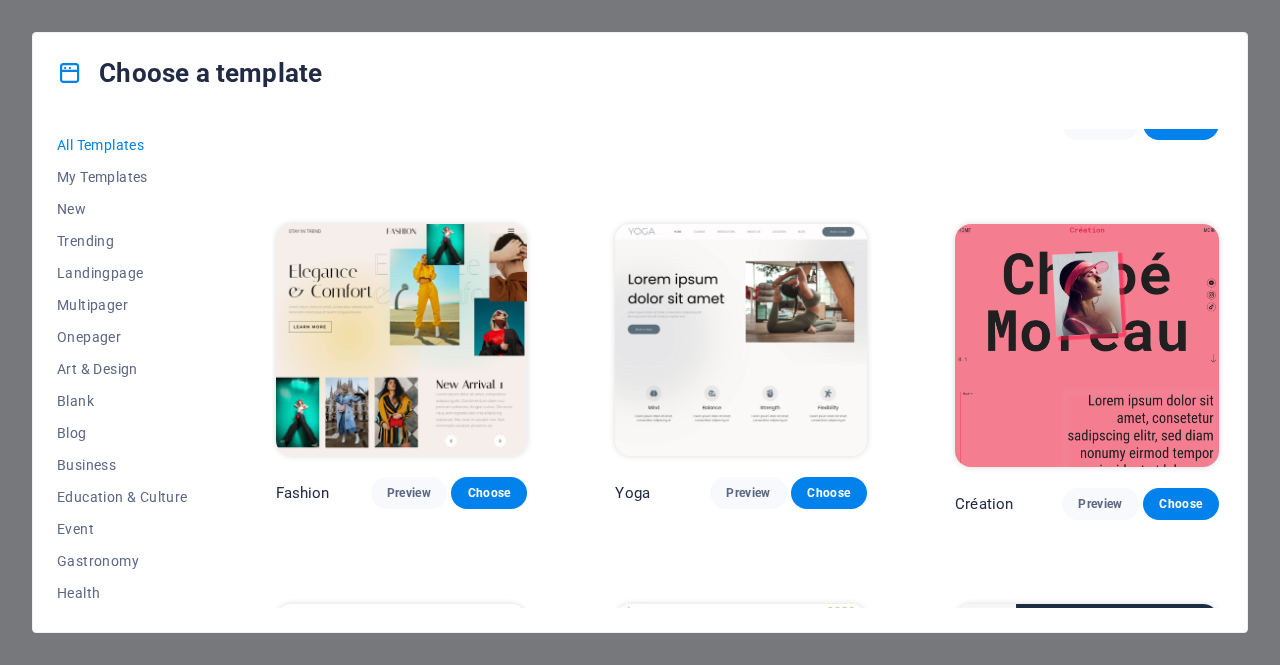 scroll, scrollTop: 5780, scrollLeft: 0, axis: vertical 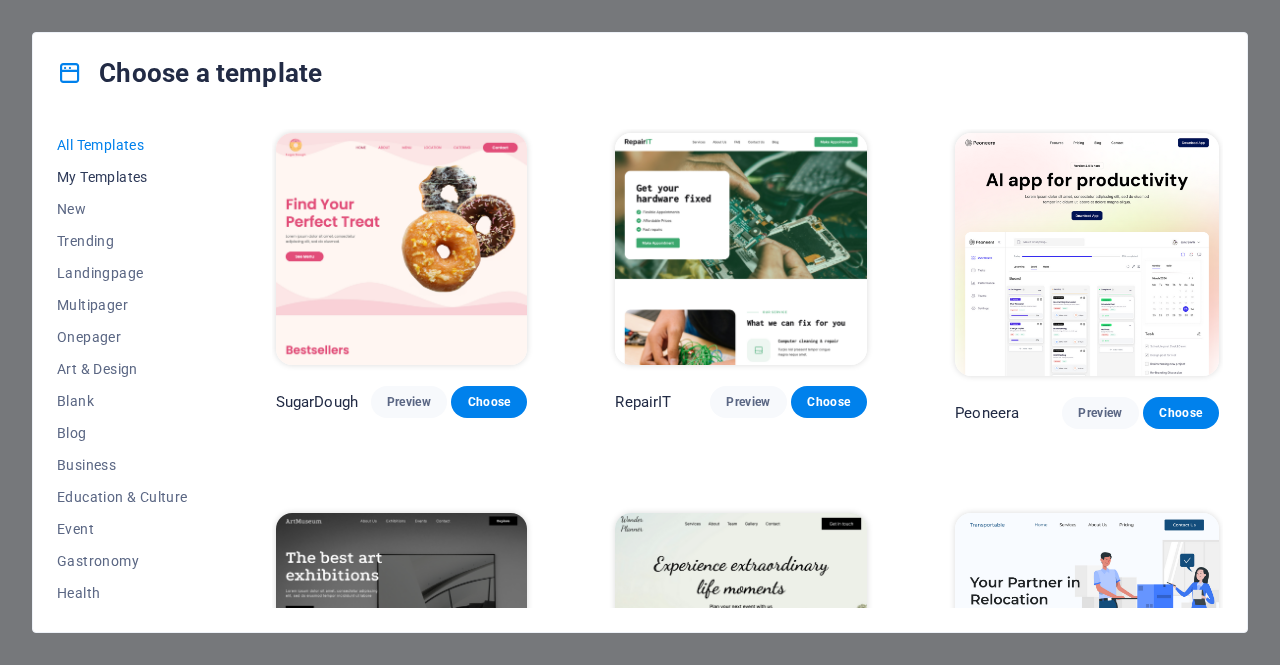 click on "My Templates" at bounding box center [122, 177] 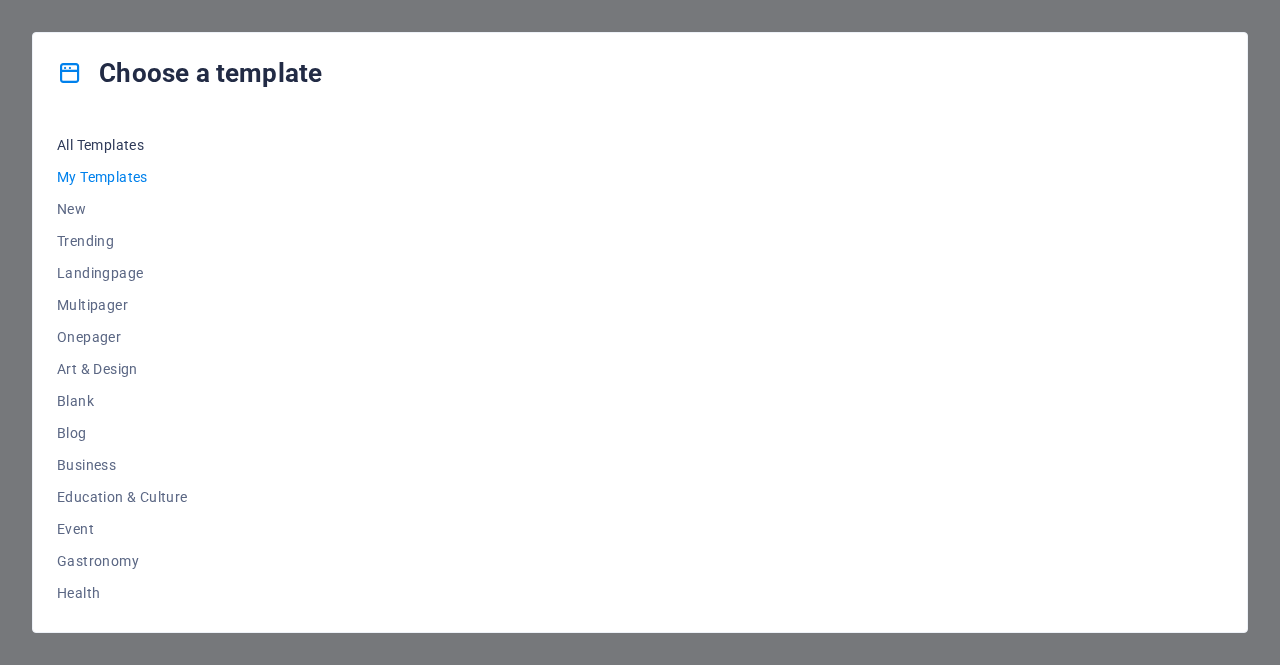 click on "All Templates" at bounding box center (122, 145) 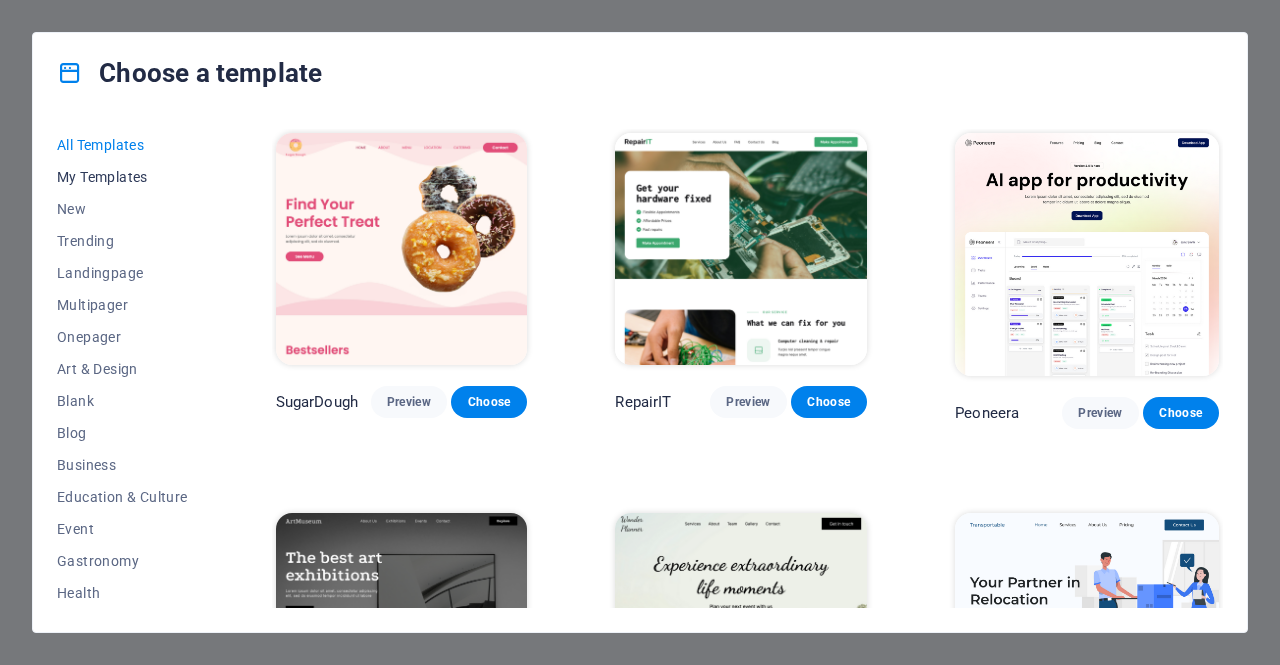 click on "My Templates" at bounding box center (122, 177) 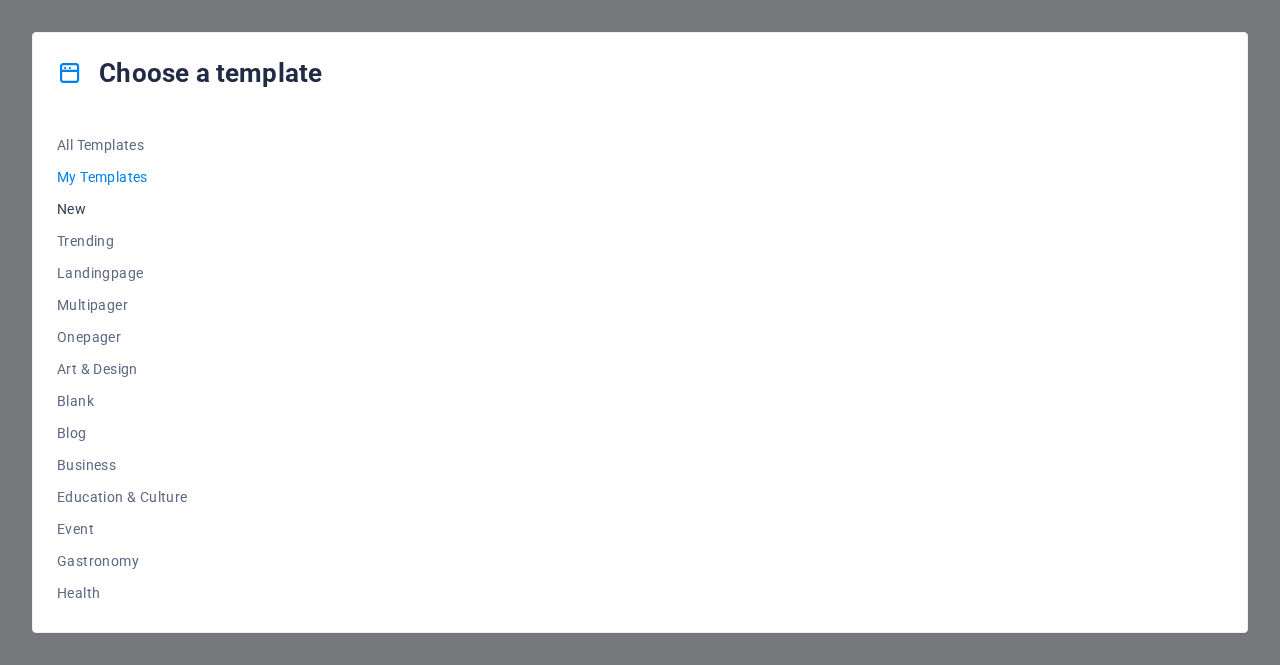 click on "New" at bounding box center (122, 209) 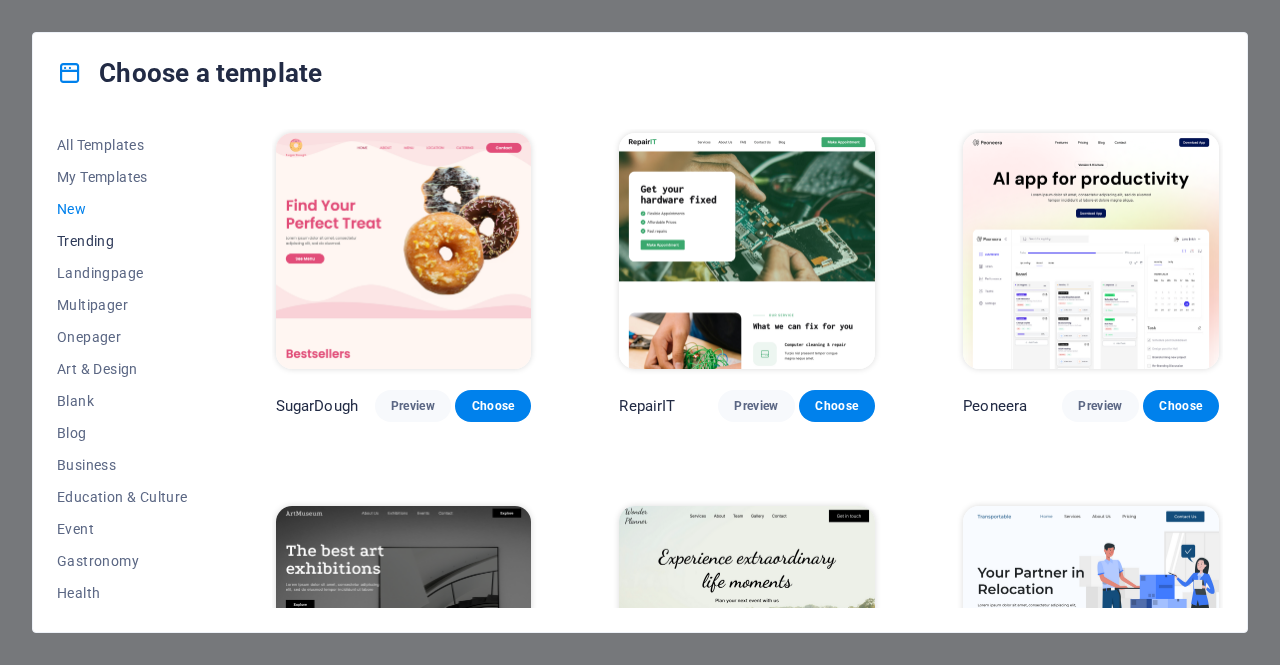 click on "Trending" at bounding box center [122, 241] 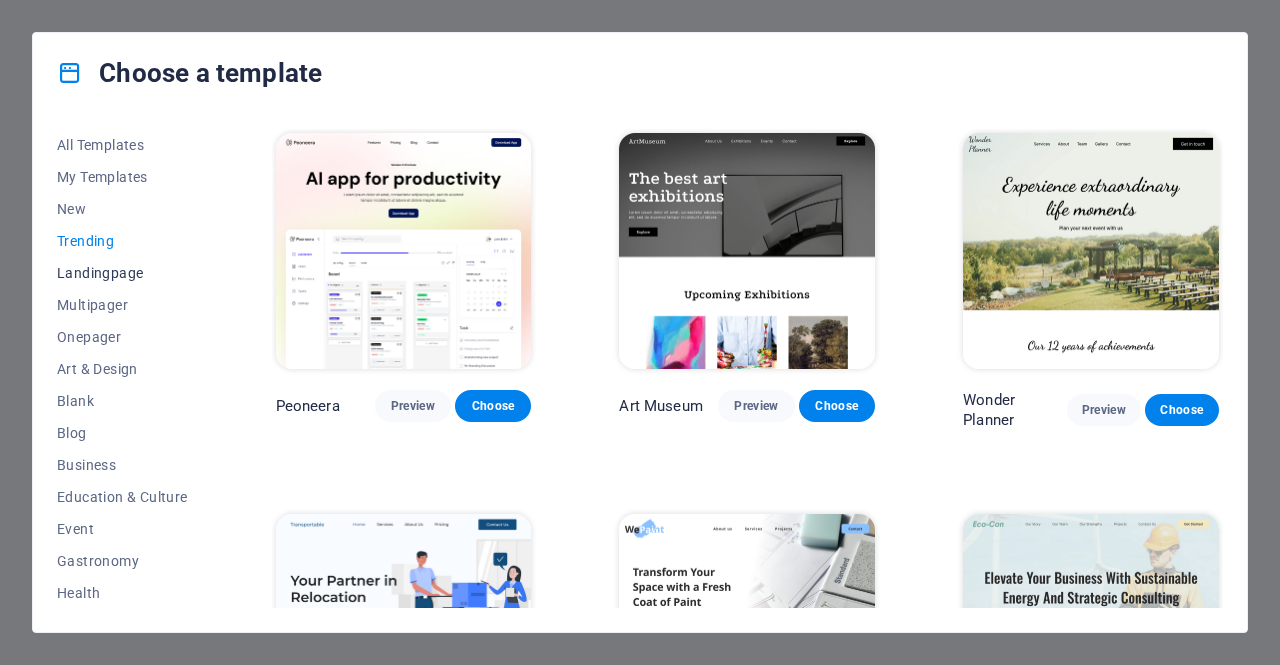 click on "Landingpage" at bounding box center [122, 273] 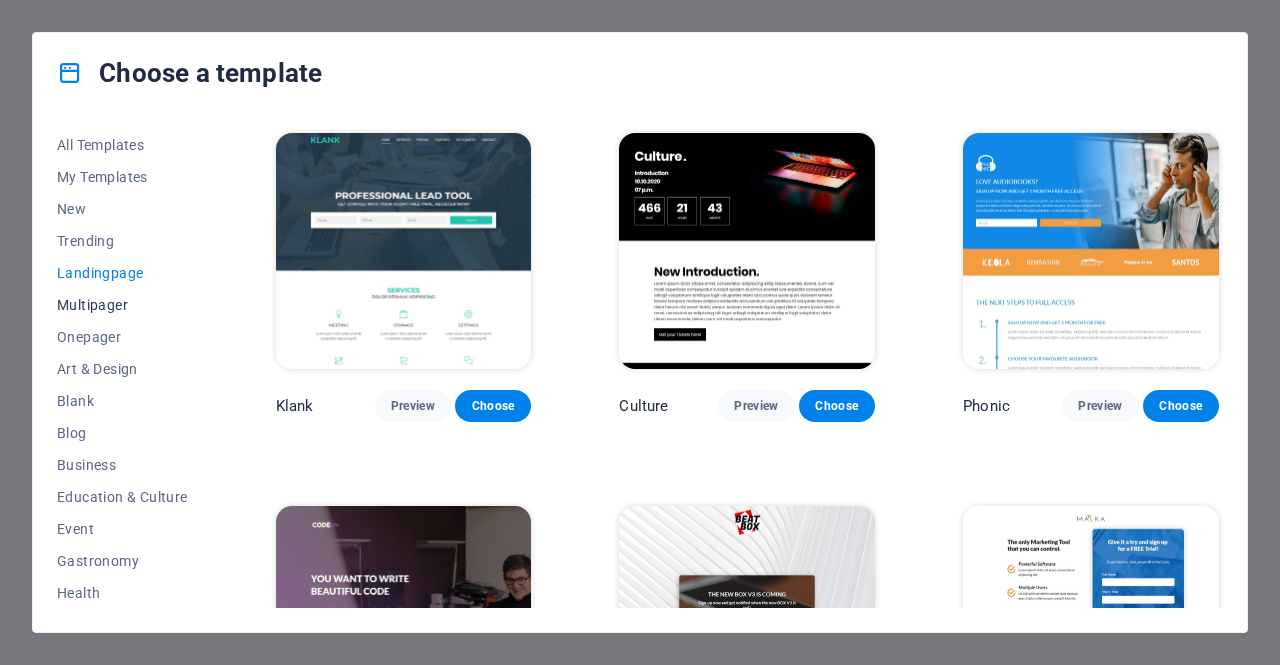 click on "Multipager" at bounding box center [122, 305] 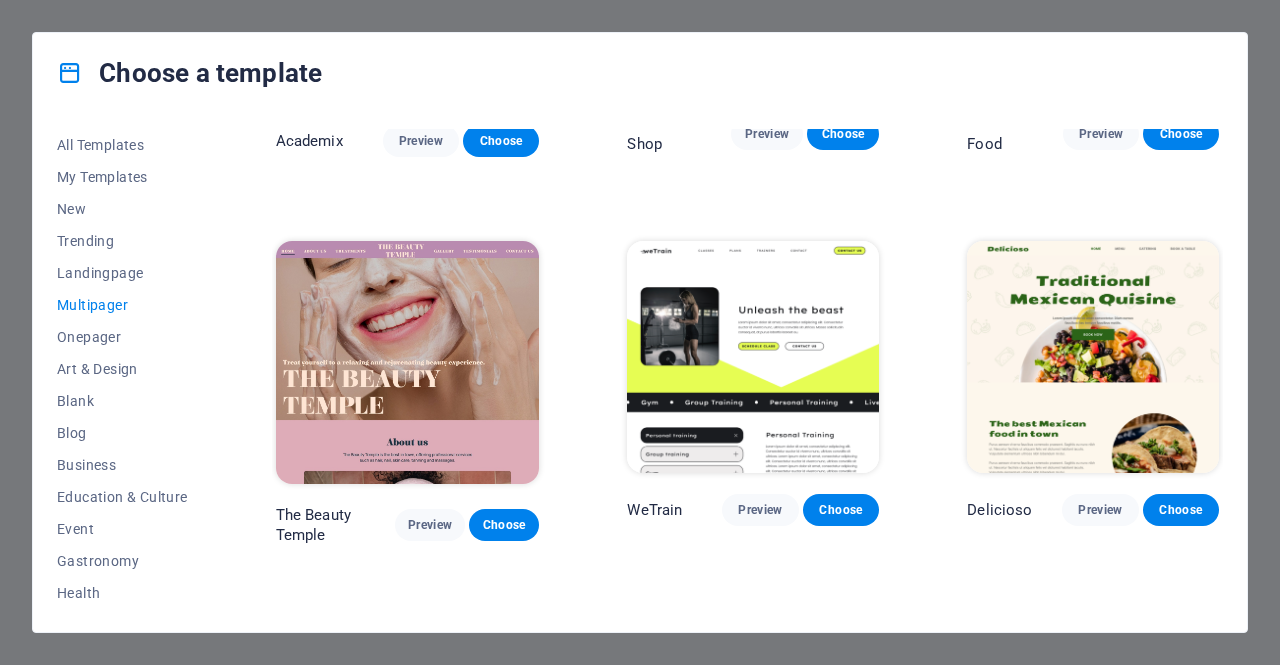 scroll, scrollTop: 1032, scrollLeft: 0, axis: vertical 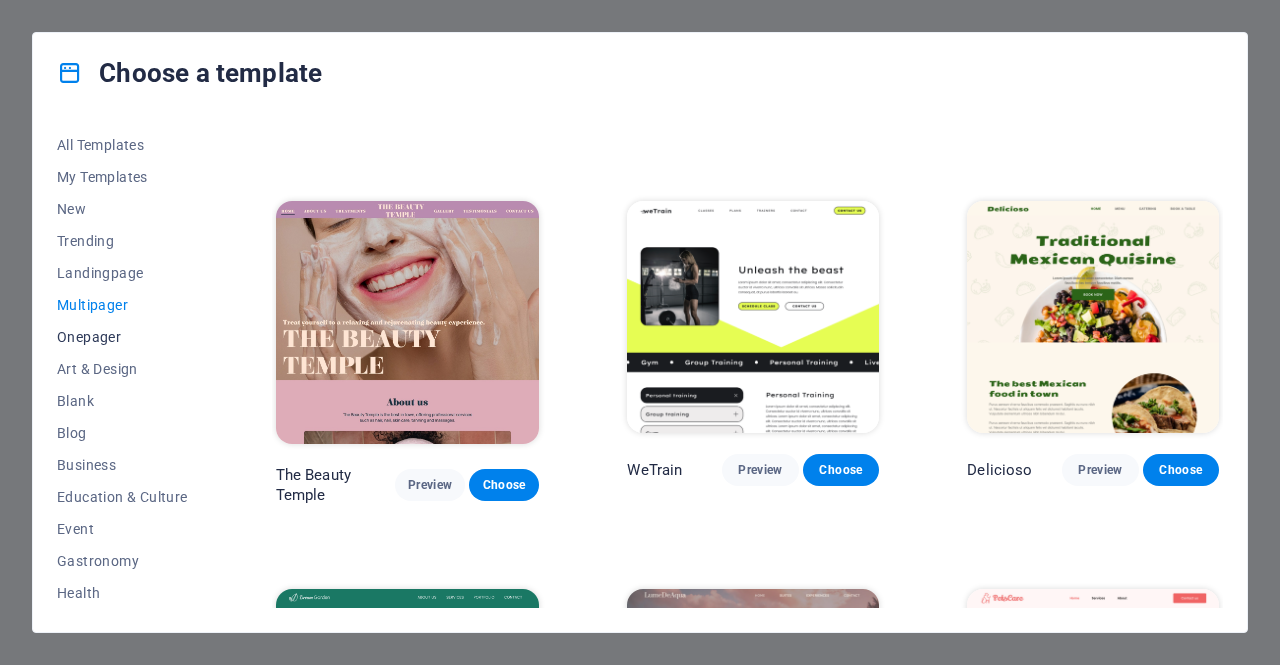 click on "Onepager" at bounding box center (122, 337) 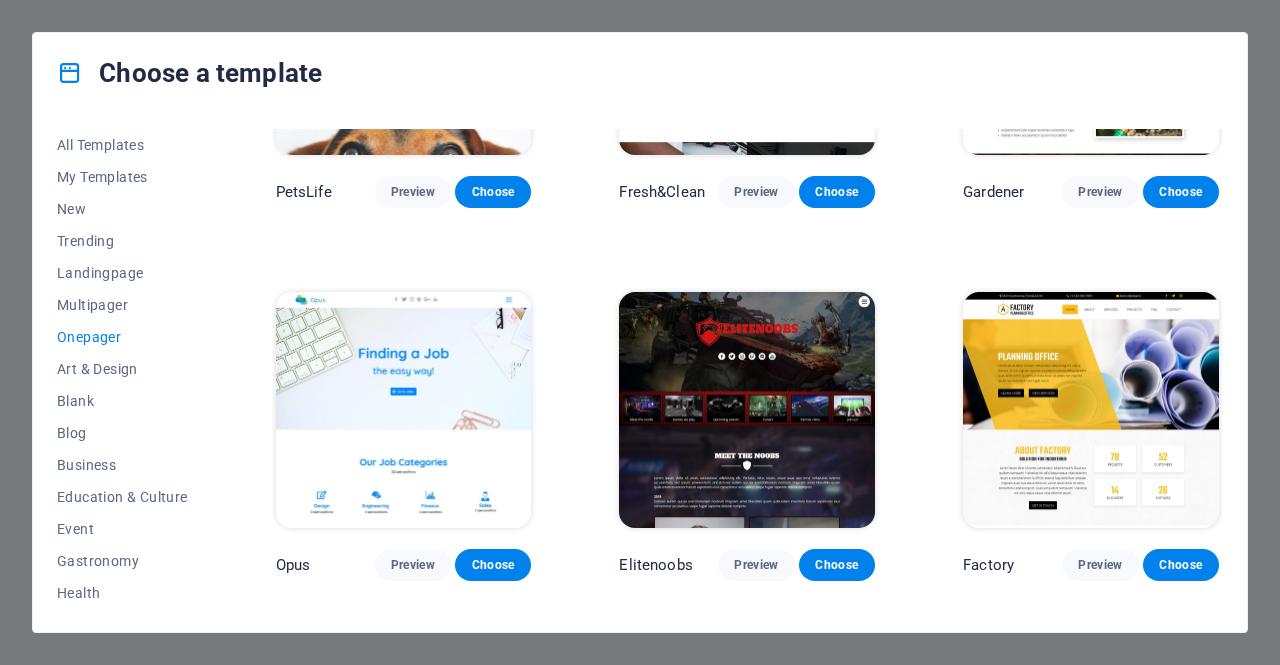 scroll, scrollTop: 6229, scrollLeft: 0, axis: vertical 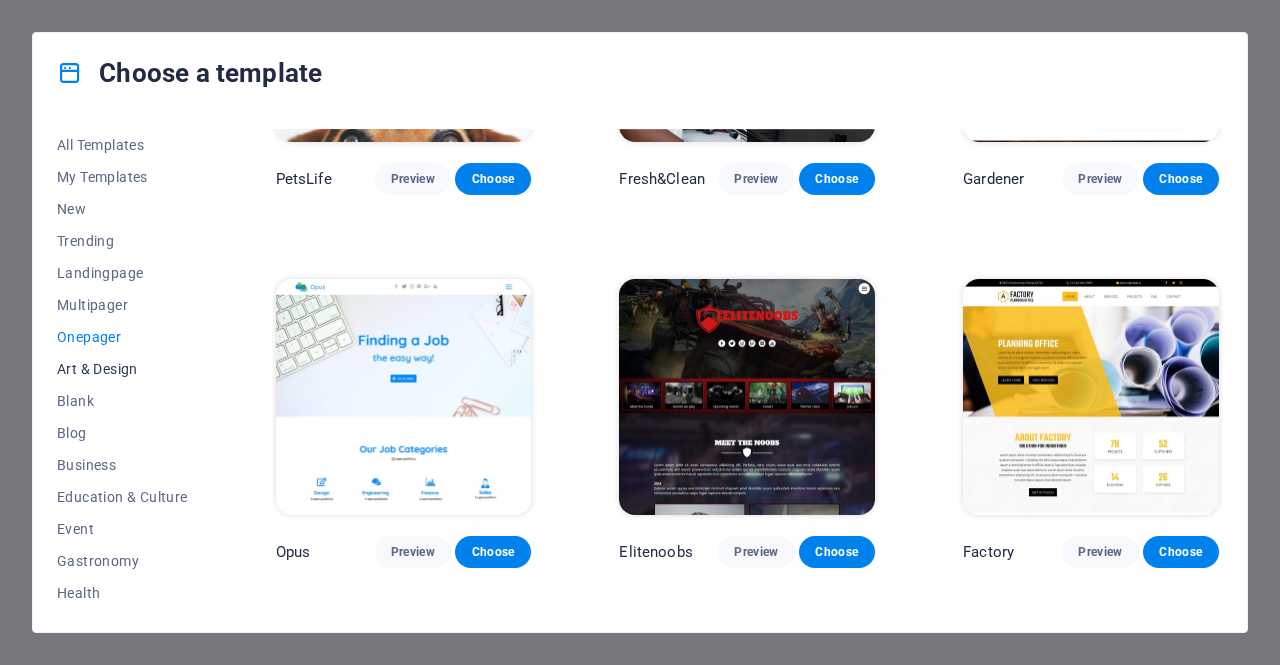 click on "Art & Design" at bounding box center [122, 369] 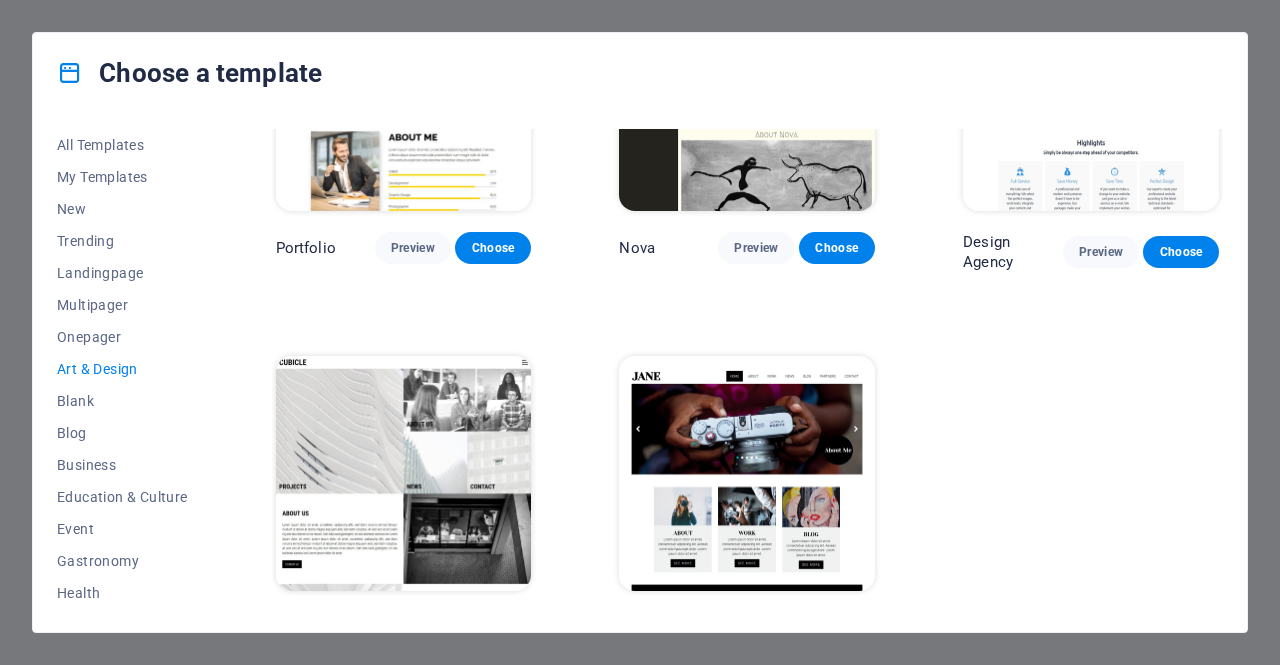 scroll, scrollTop: 1307, scrollLeft: 0, axis: vertical 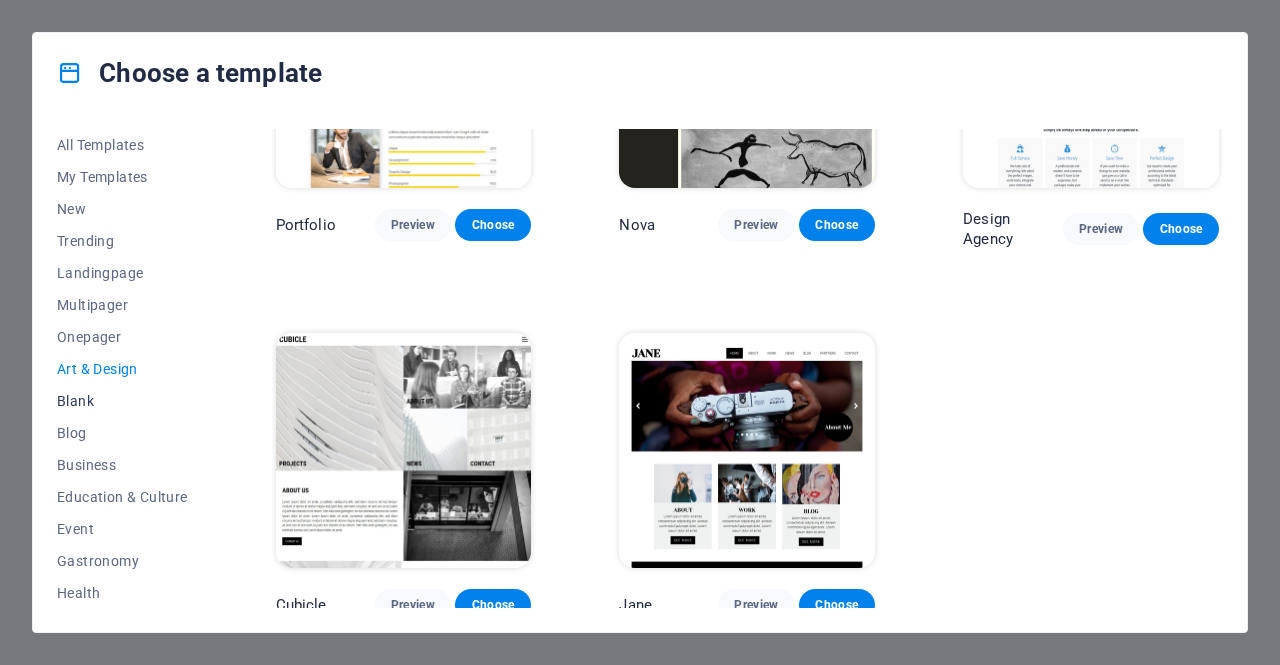 click on "Blank" at bounding box center (122, 401) 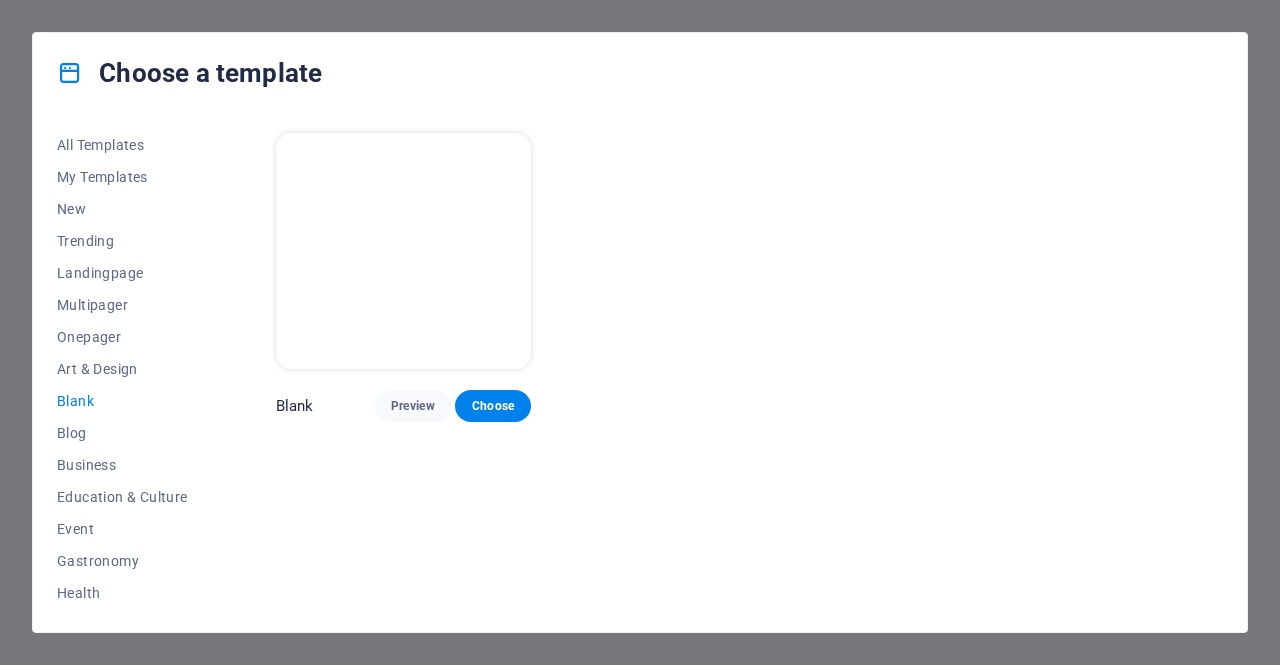 scroll, scrollTop: 0, scrollLeft: 0, axis: both 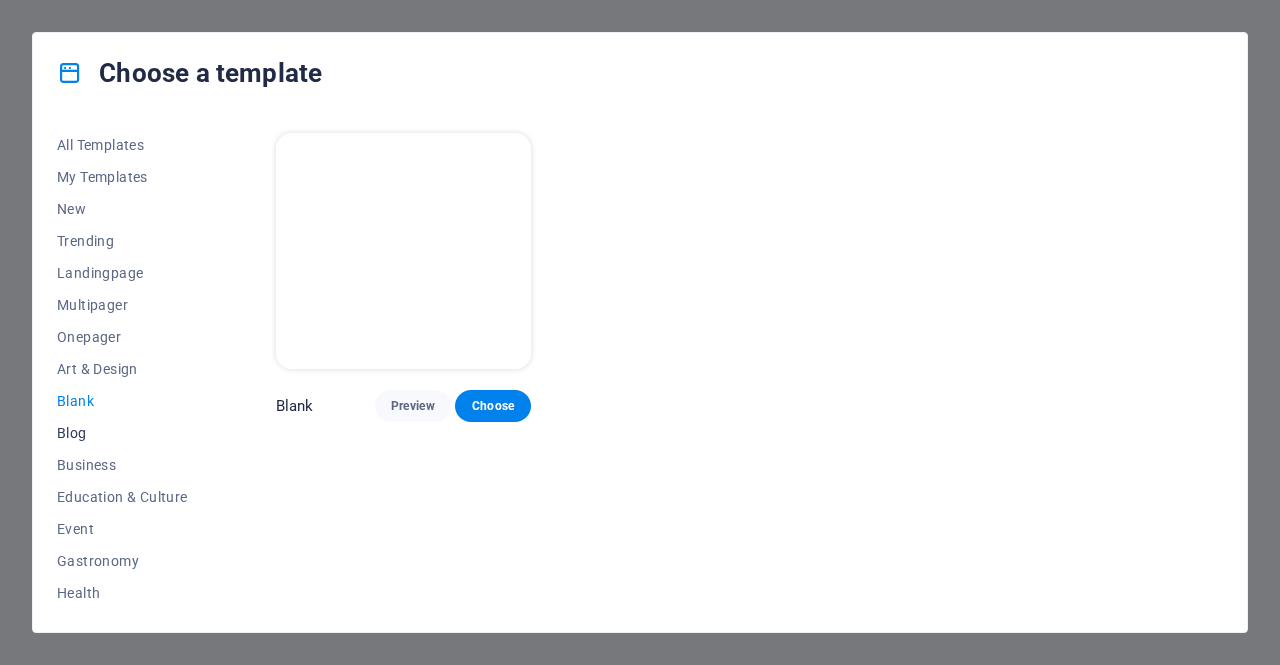 click on "Blog" at bounding box center (122, 433) 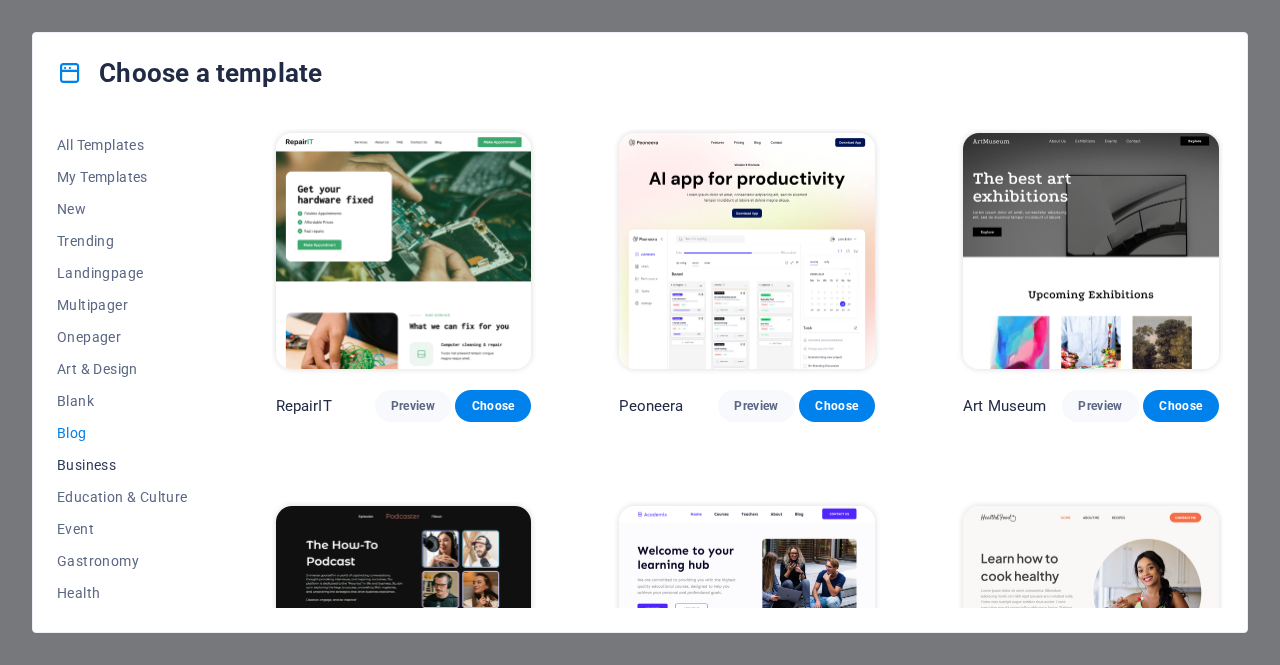 click on "Business" at bounding box center (122, 465) 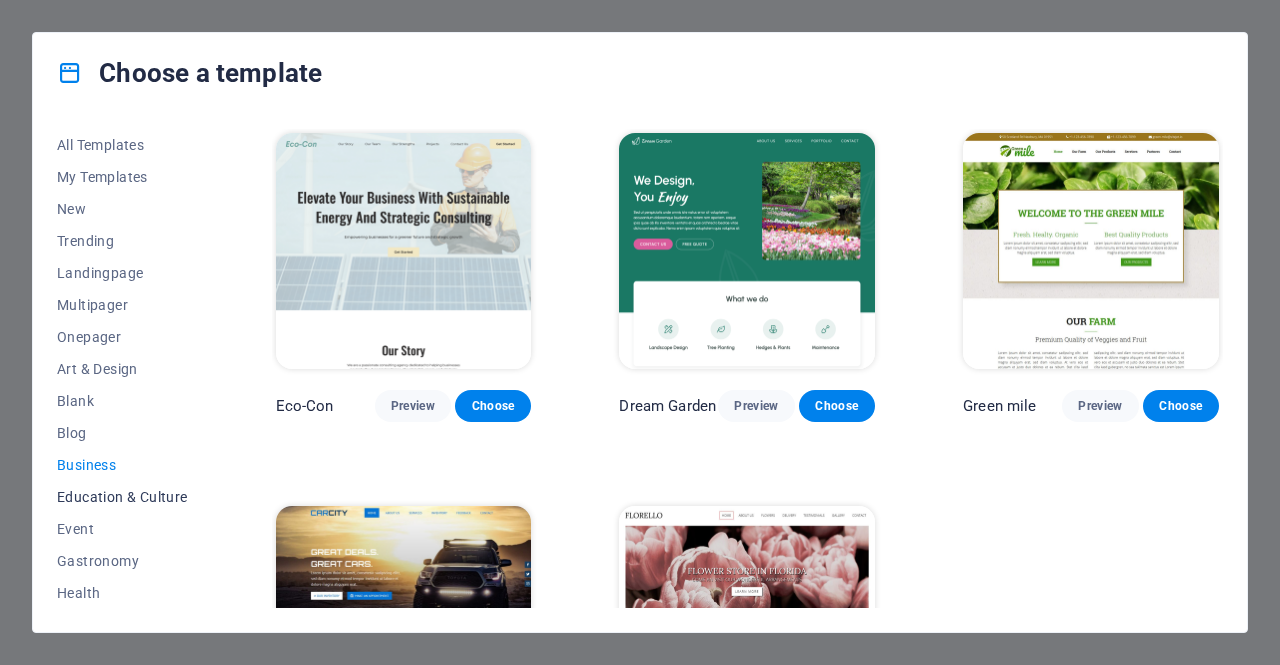 click on "Education & Culture" at bounding box center [122, 497] 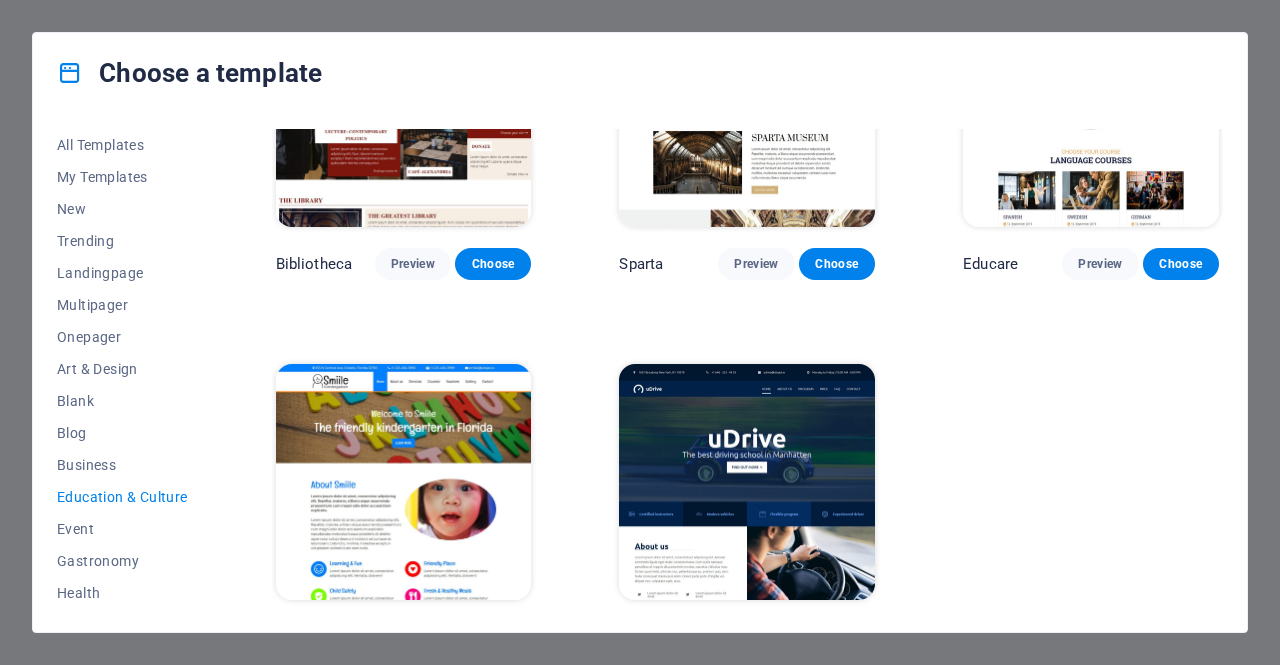 scroll, scrollTop: 550, scrollLeft: 0, axis: vertical 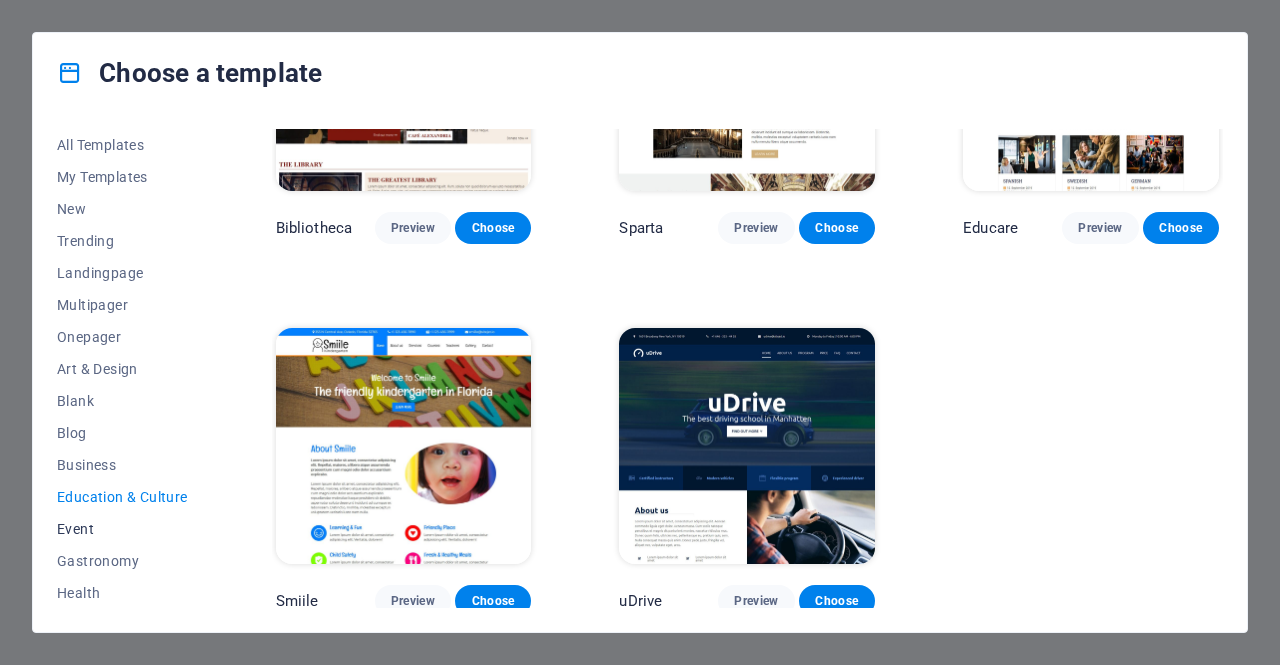 click on "Event" at bounding box center [122, 529] 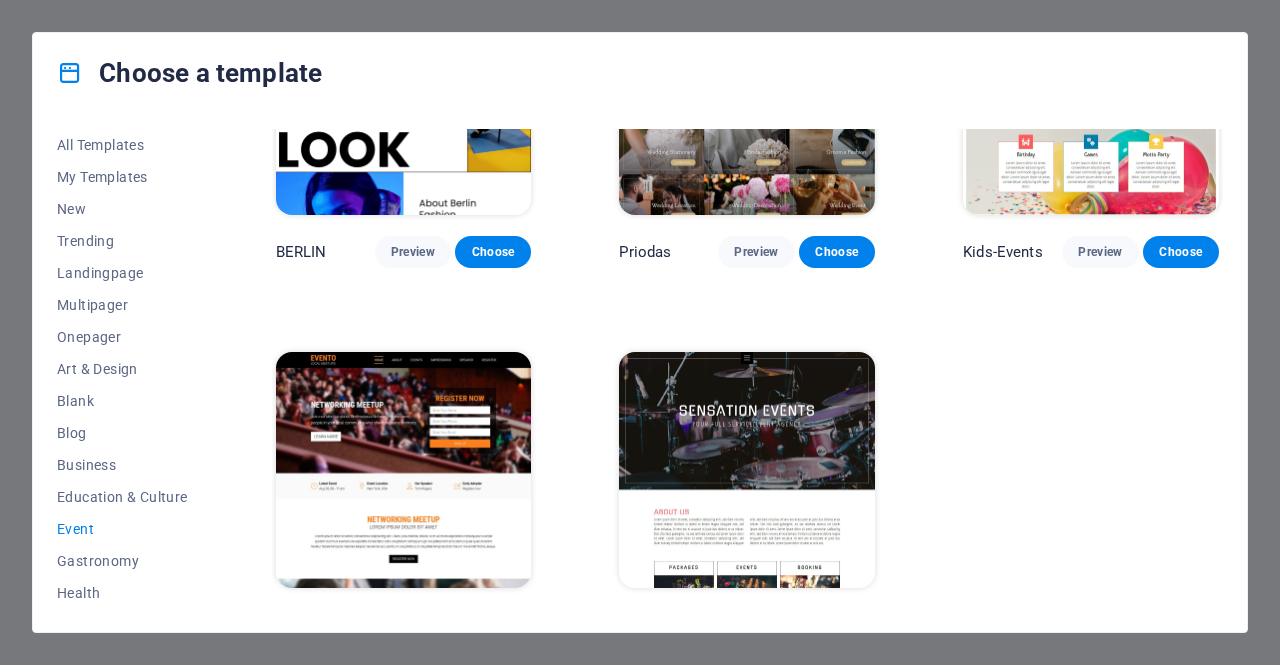 scroll, scrollTop: 558, scrollLeft: 0, axis: vertical 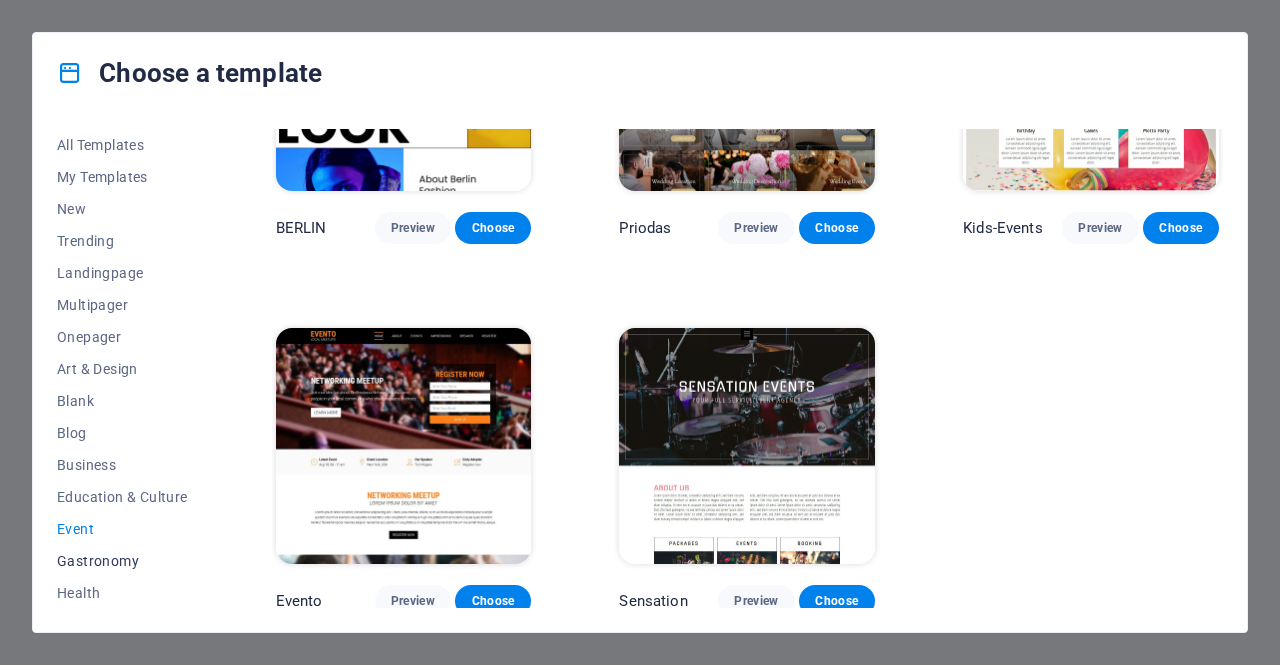 click on "Gastronomy" at bounding box center [122, 561] 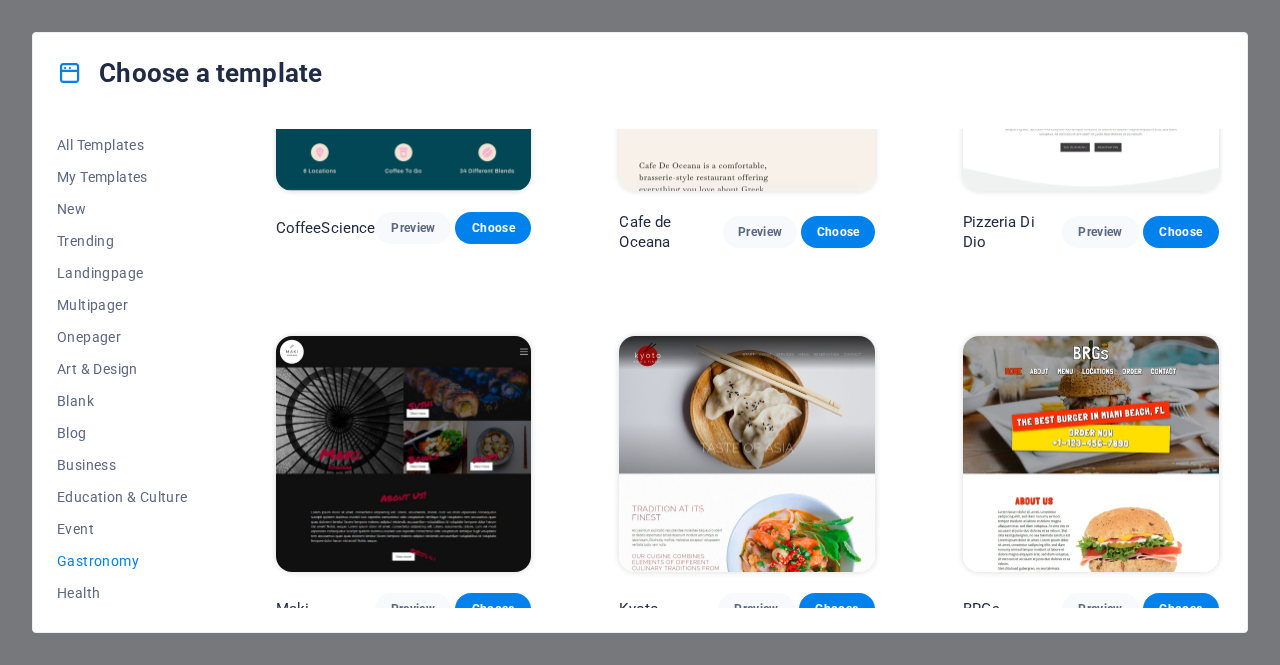 scroll, scrollTop: 558, scrollLeft: 0, axis: vertical 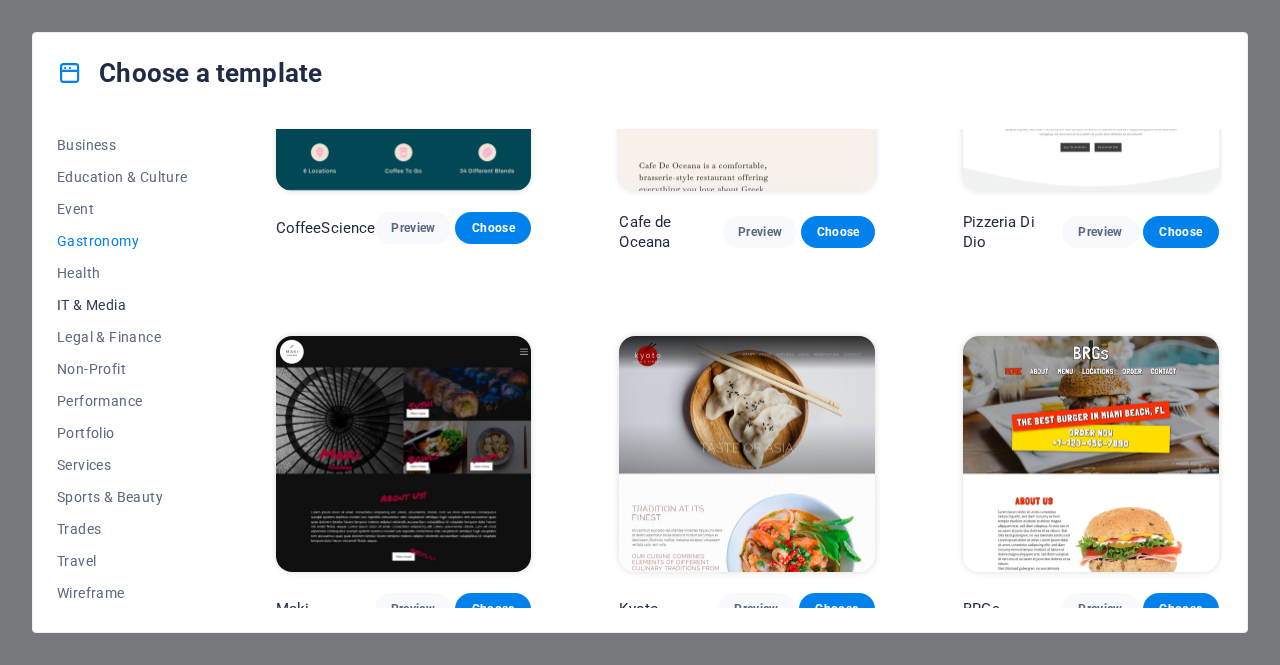 click on "IT & Media" at bounding box center [122, 305] 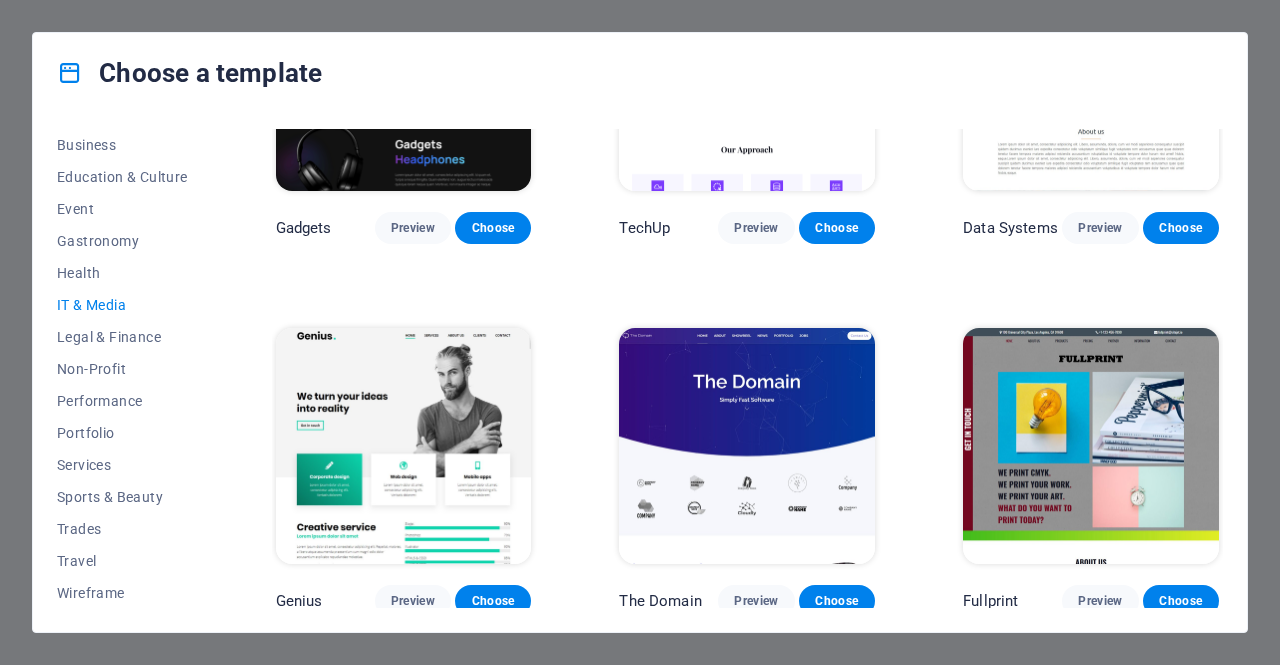 scroll, scrollTop: 558, scrollLeft: 0, axis: vertical 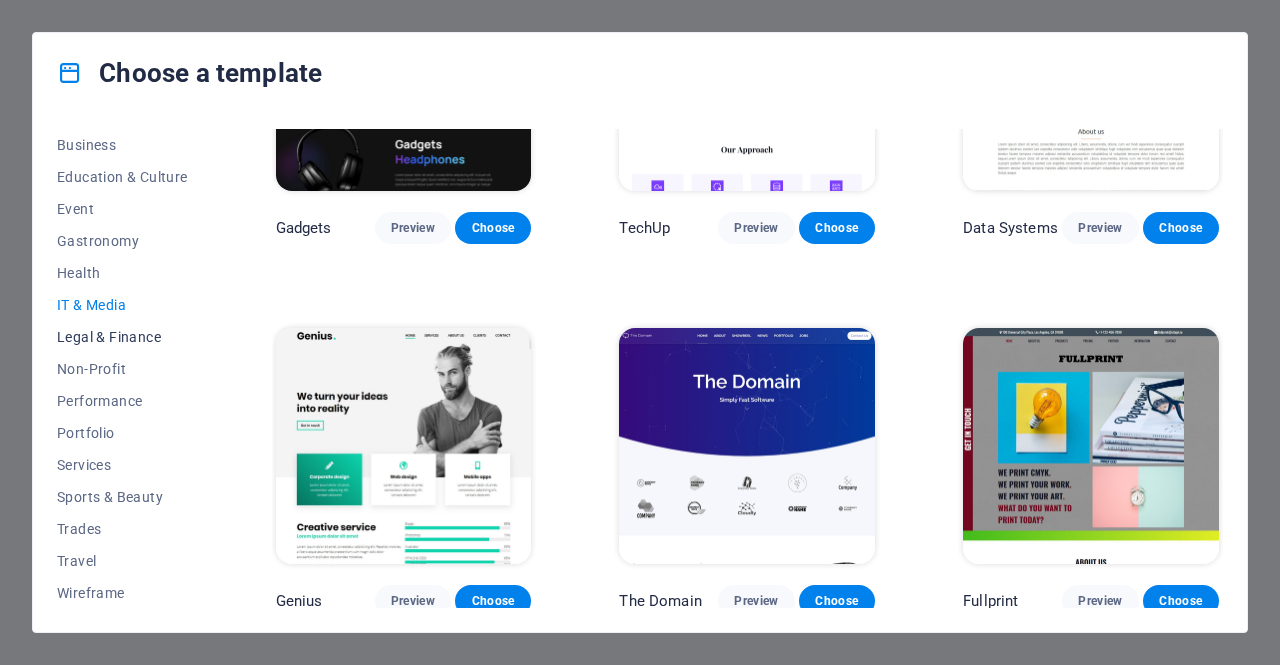 click on "Legal & Finance" at bounding box center (122, 337) 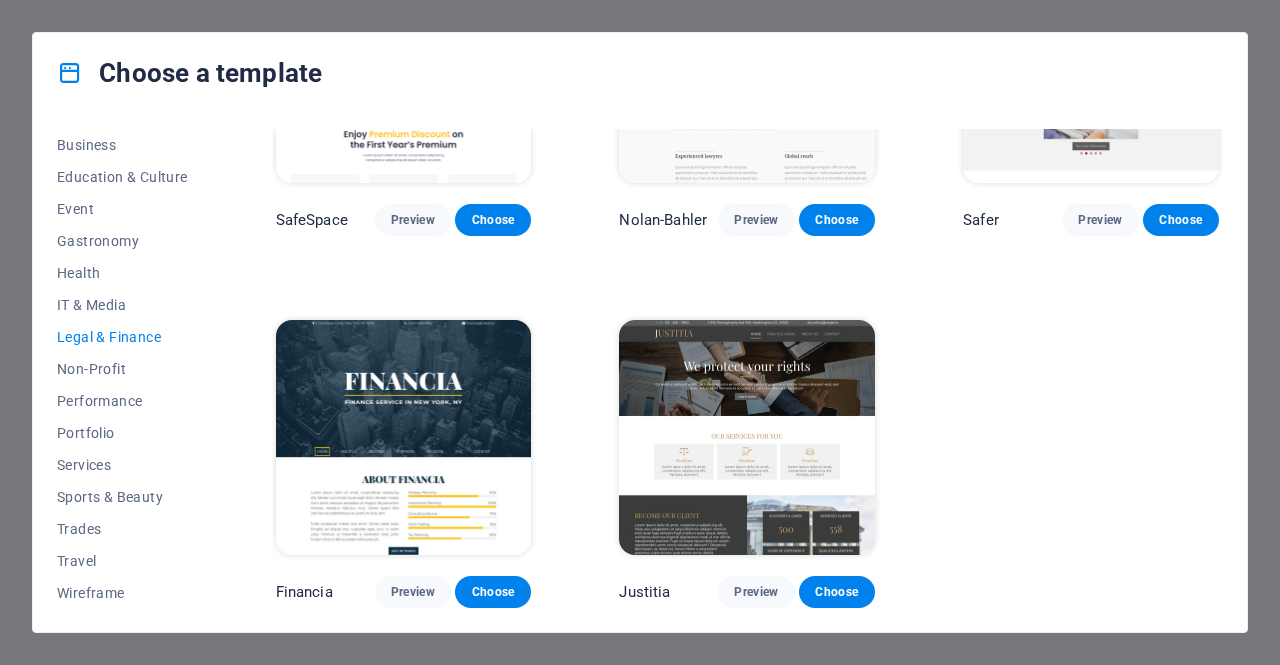 scroll, scrollTop: 0, scrollLeft: 0, axis: both 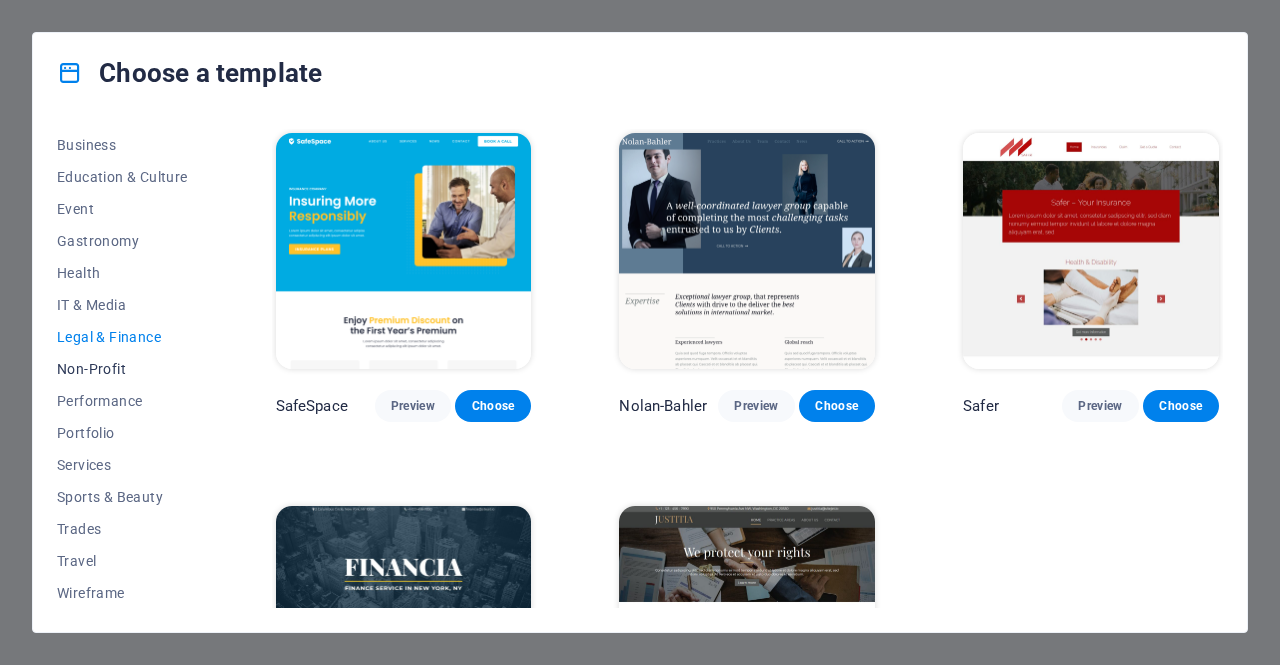 click on "Non-Profit" at bounding box center (122, 369) 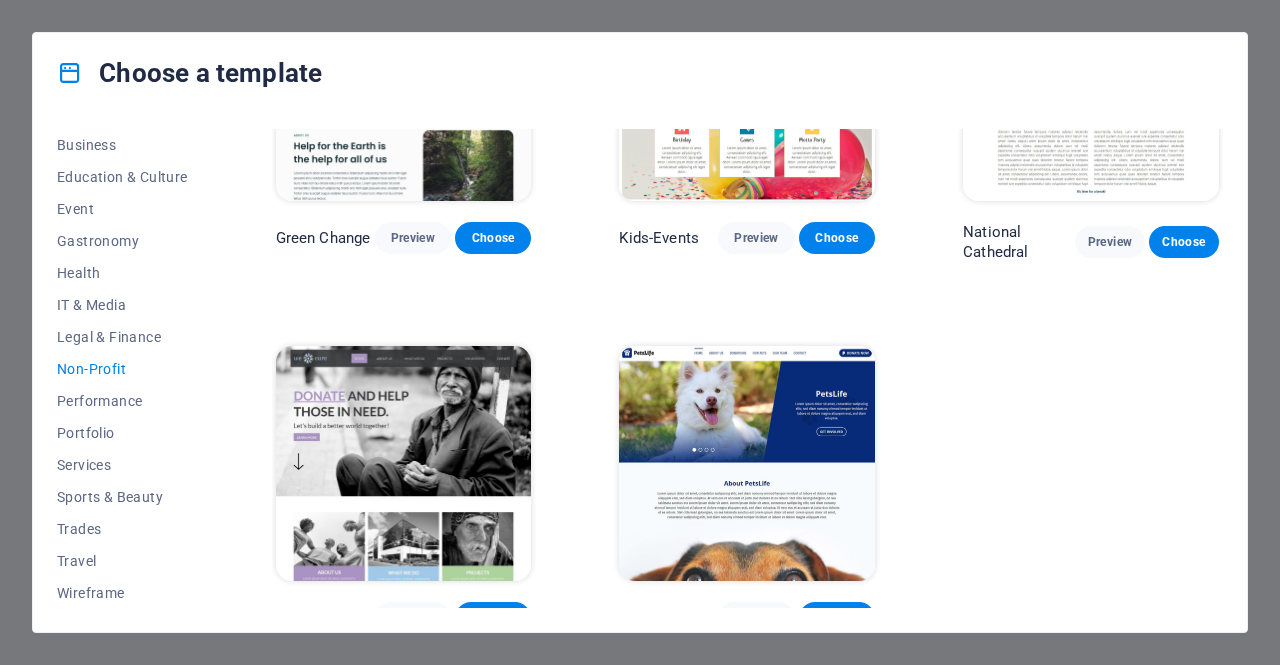 scroll, scrollTop: 188, scrollLeft: 0, axis: vertical 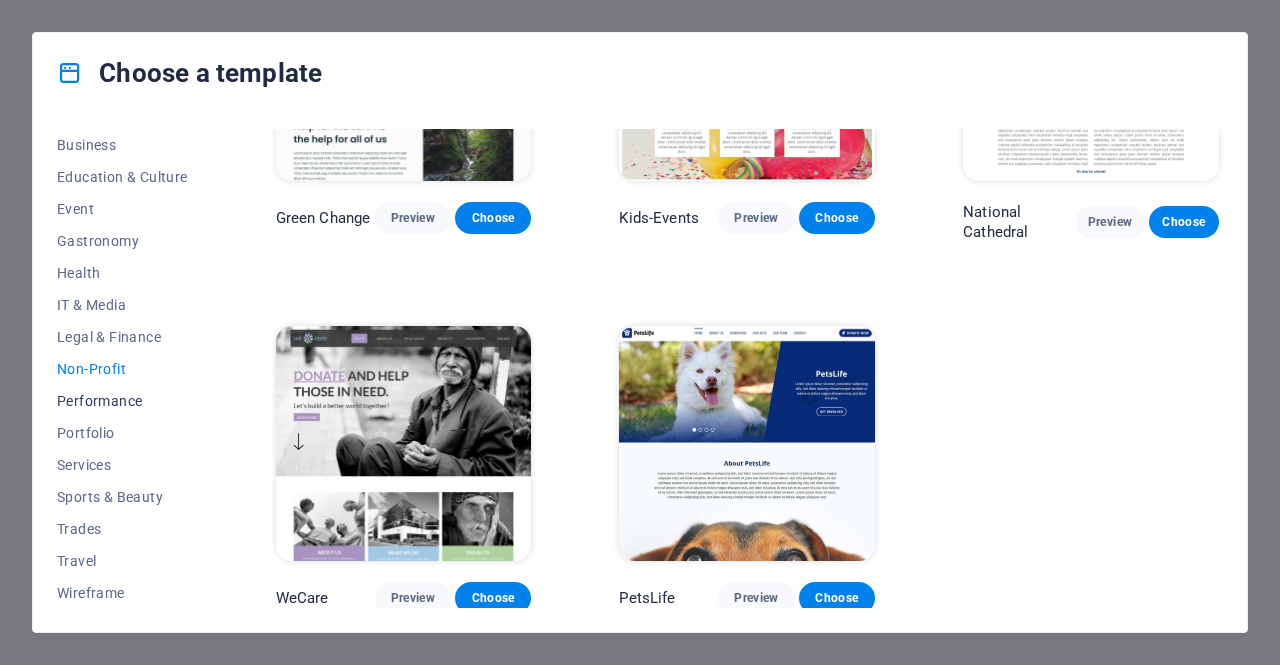 click on "Performance" at bounding box center (122, 401) 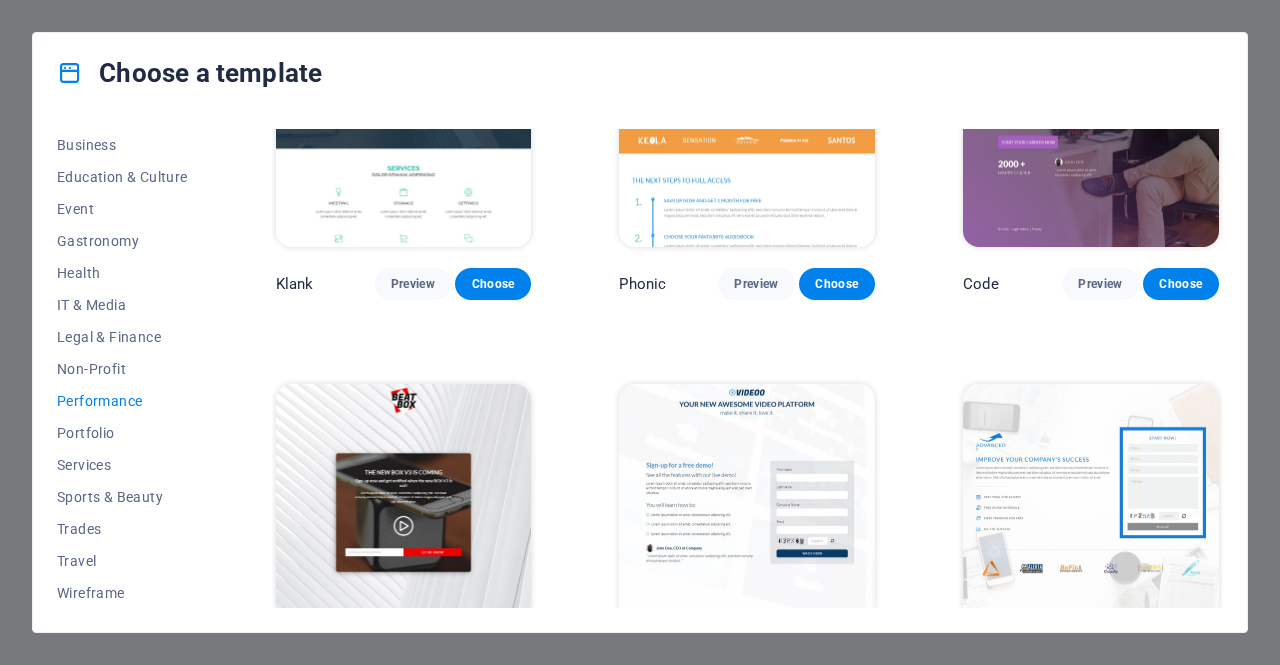 scroll, scrollTop: 0, scrollLeft: 0, axis: both 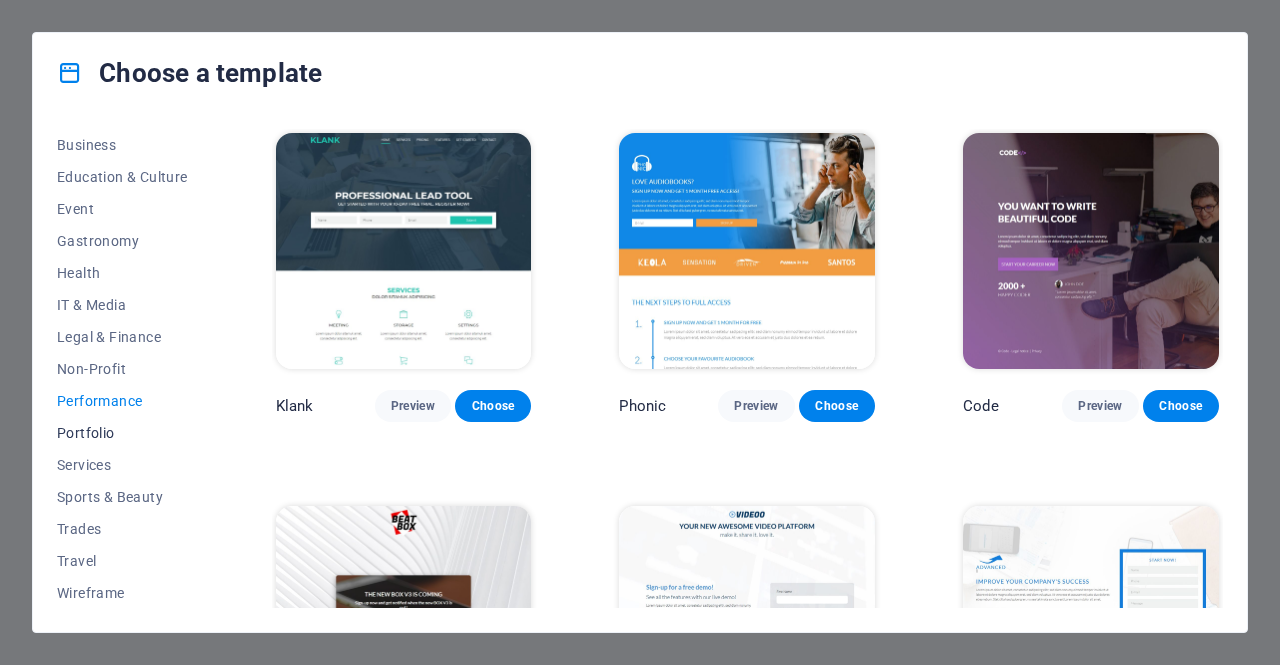 click on "Portfolio" at bounding box center (122, 433) 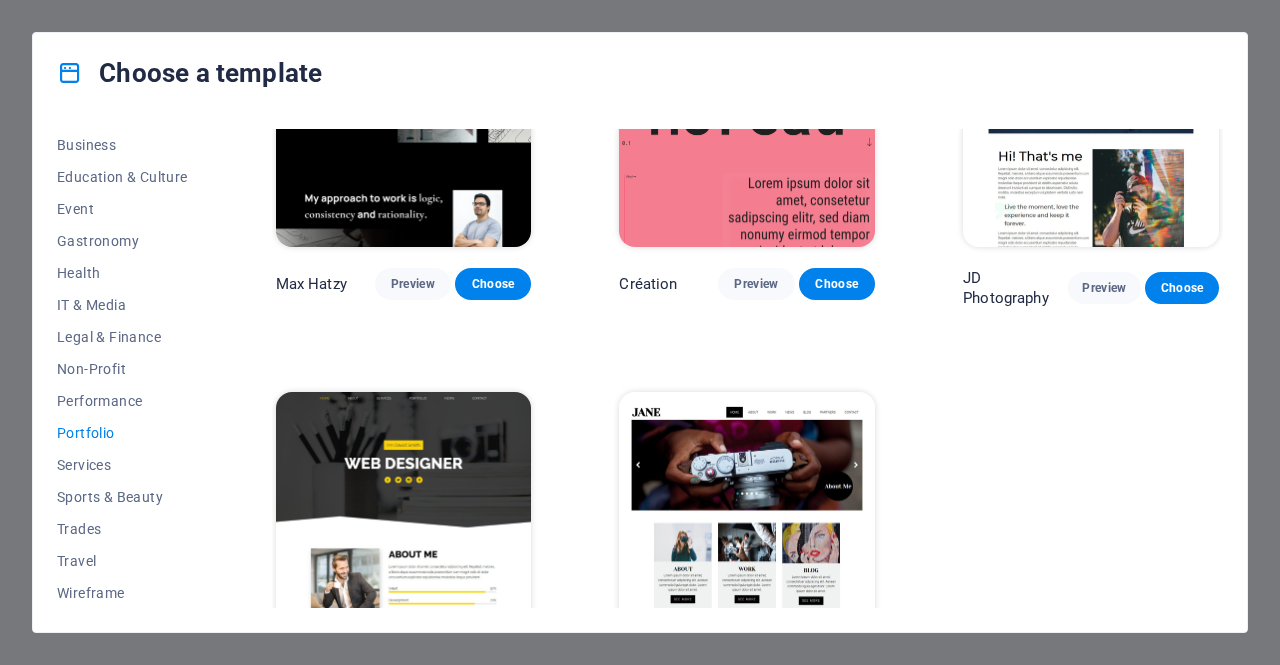 scroll, scrollTop: 566, scrollLeft: 0, axis: vertical 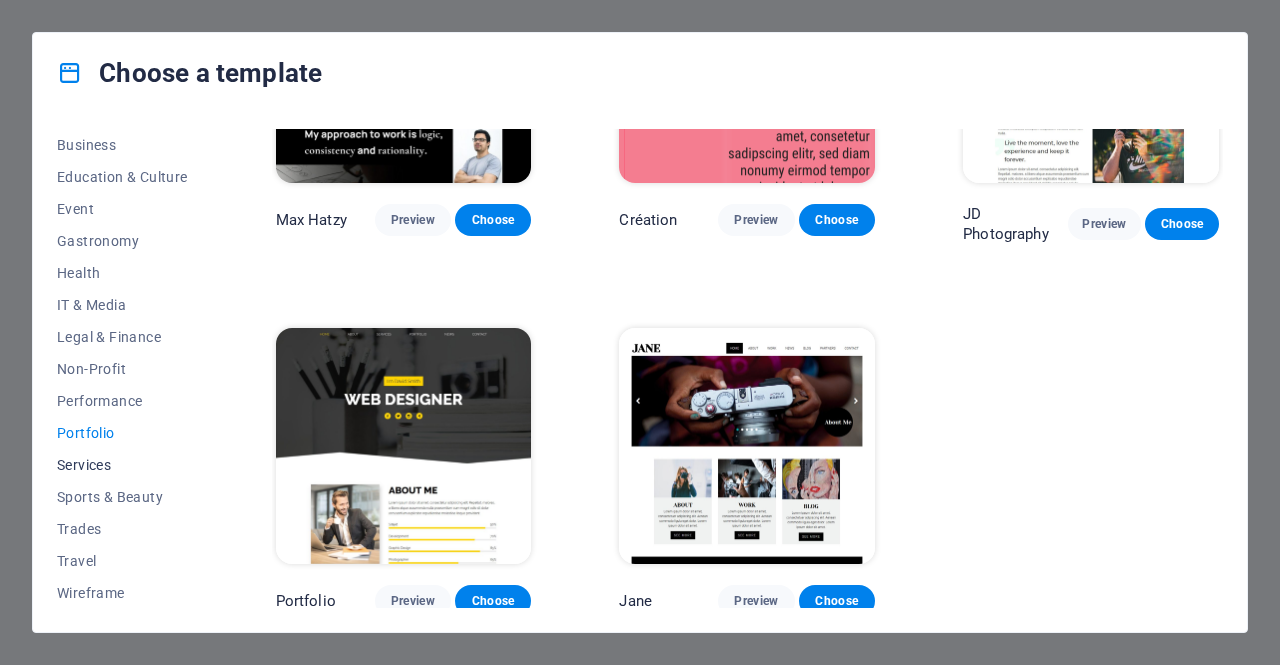 click on "Services" at bounding box center [122, 465] 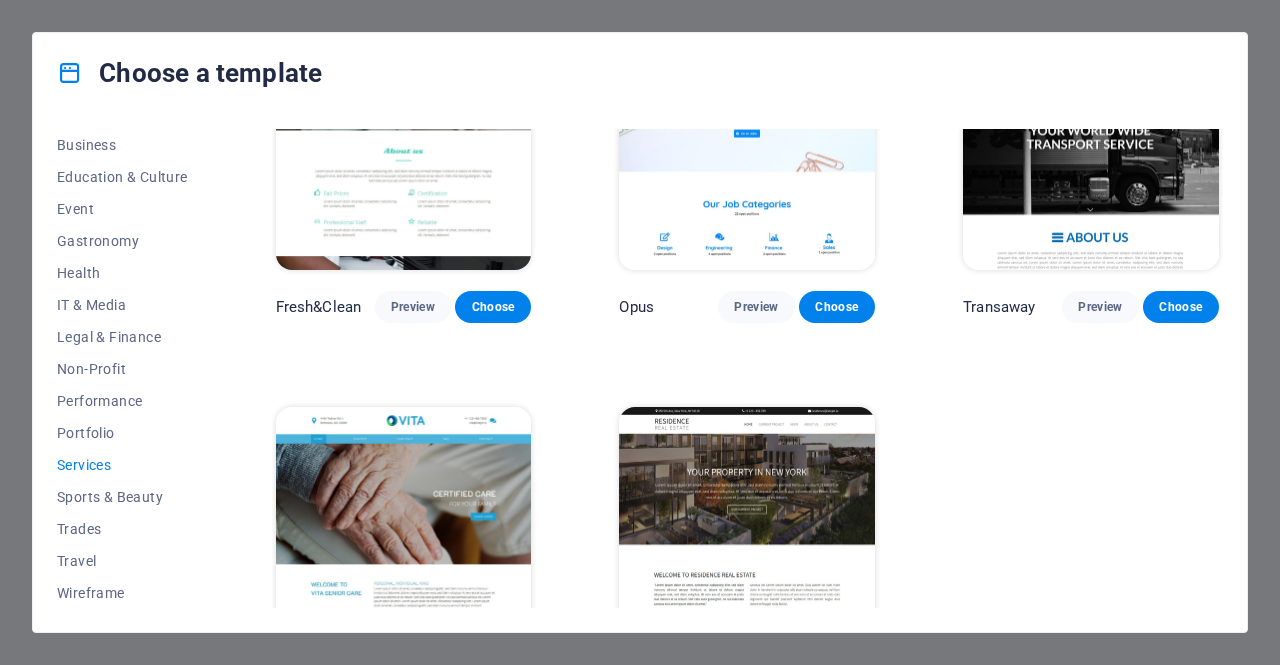 scroll, scrollTop: 2056, scrollLeft: 0, axis: vertical 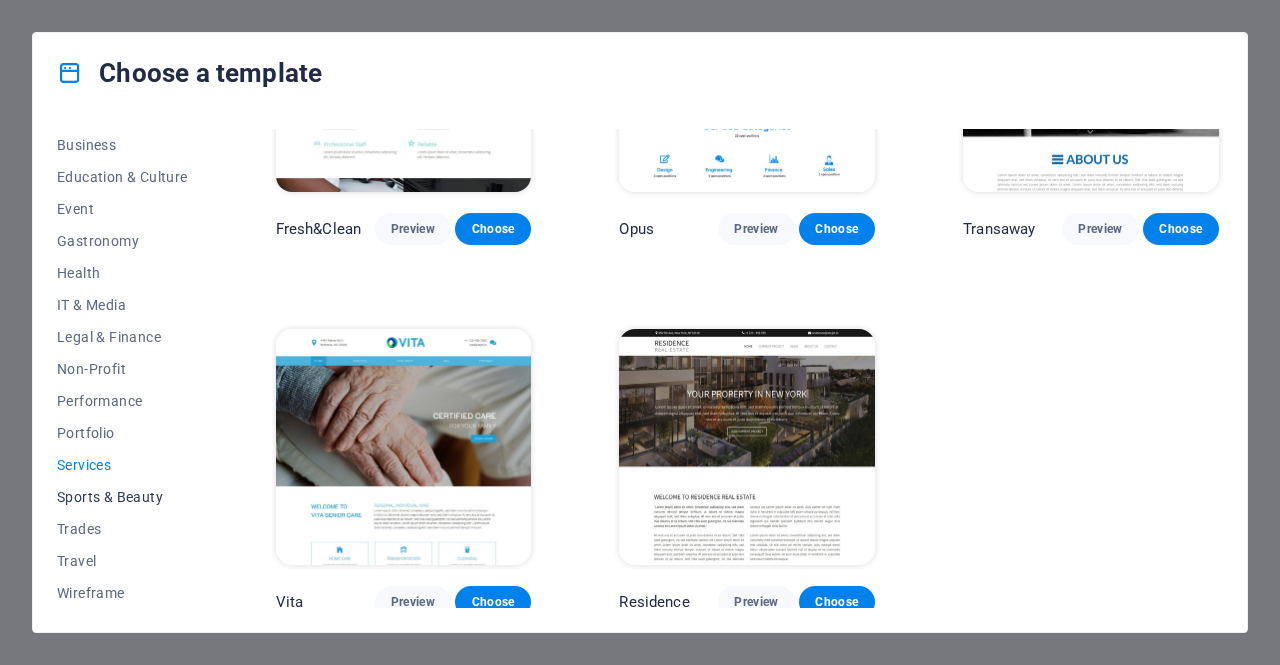 click on "Sports & Beauty" at bounding box center (122, 497) 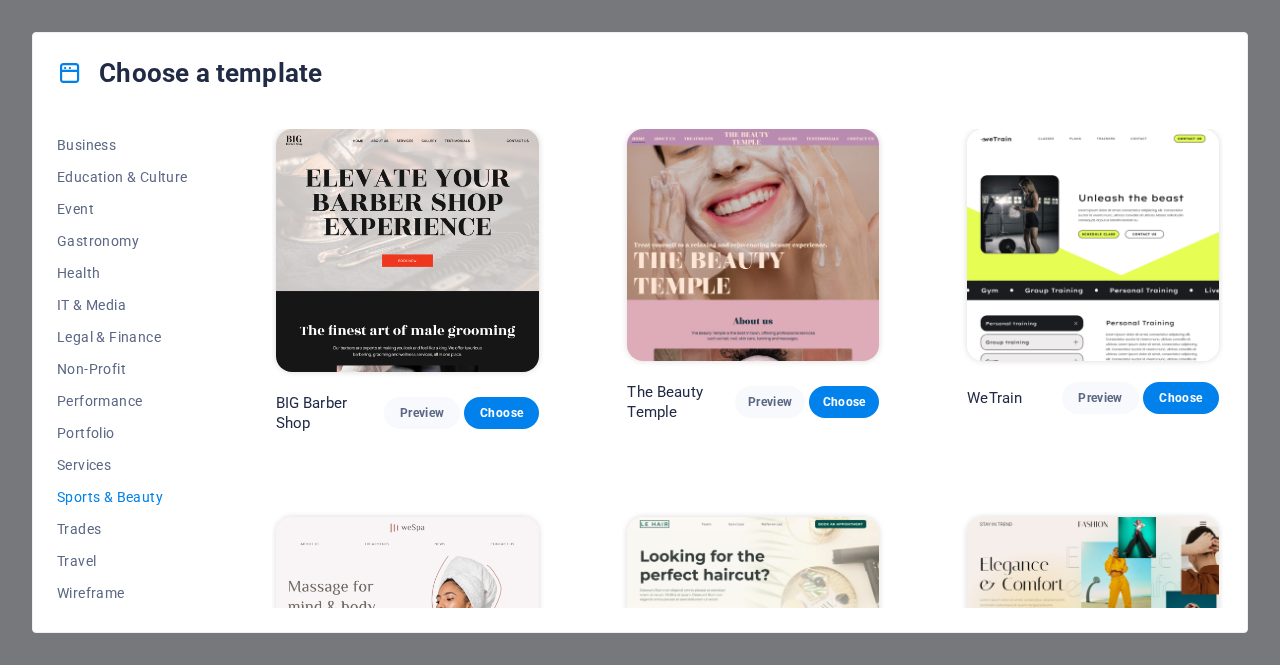 scroll, scrollTop: 0, scrollLeft: 0, axis: both 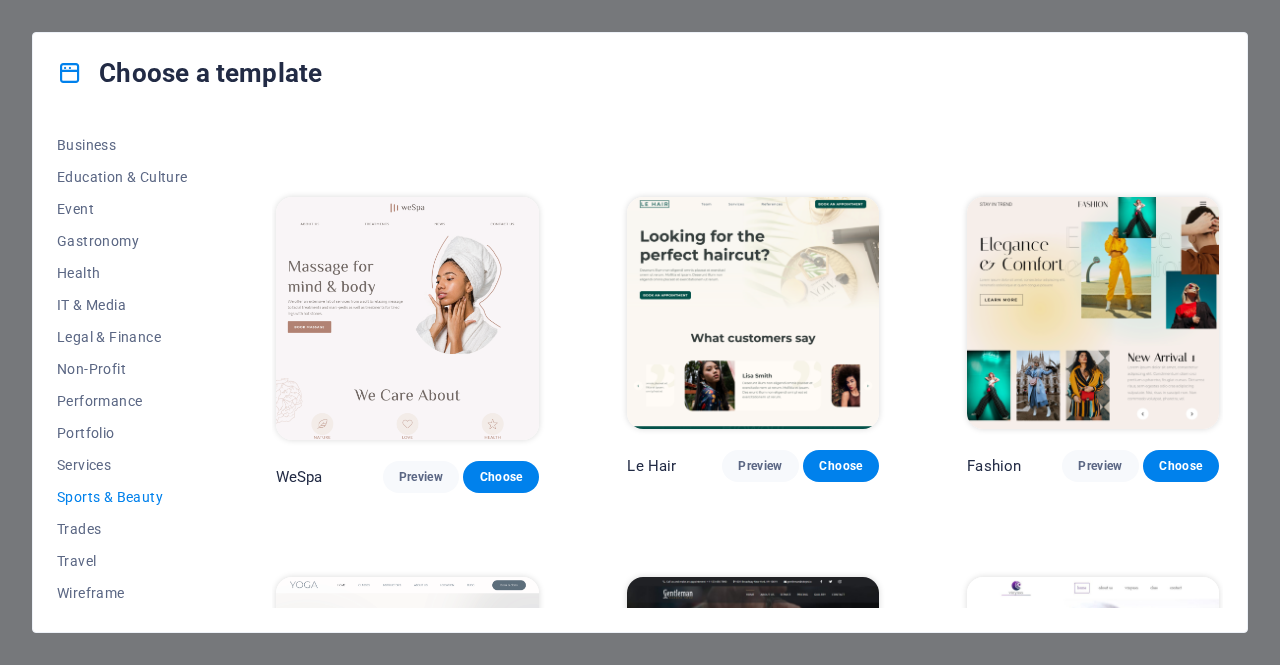 click at bounding box center [1093, 313] 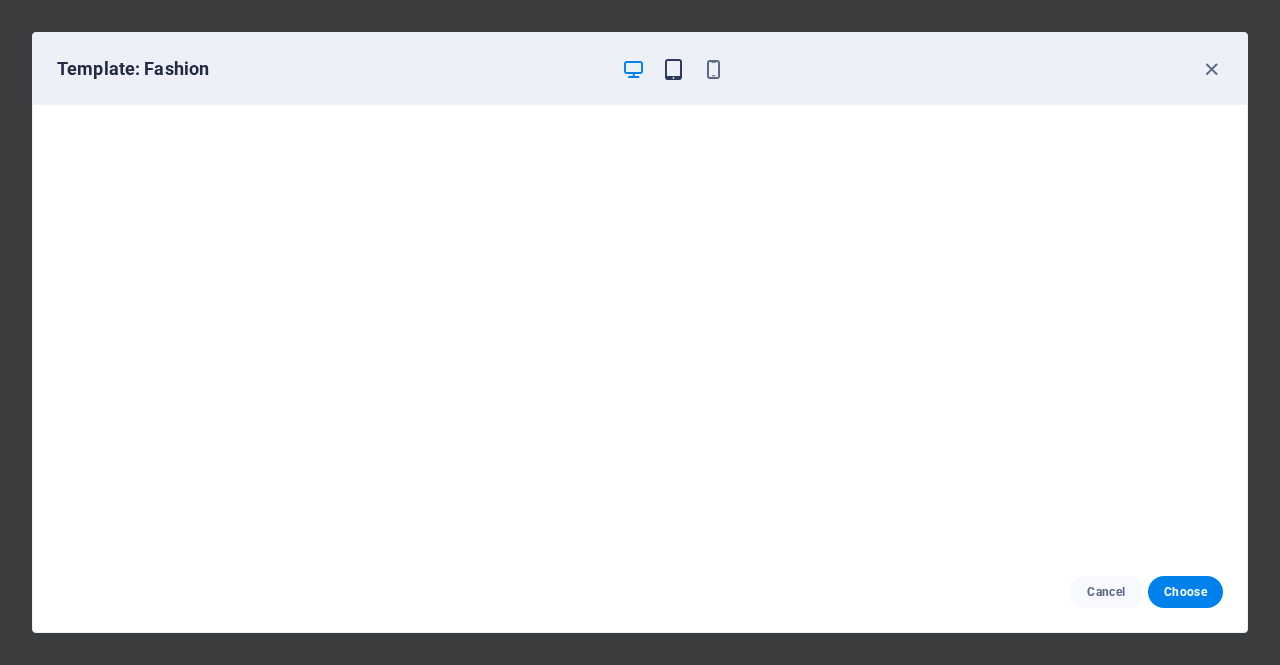 click at bounding box center [673, 69] 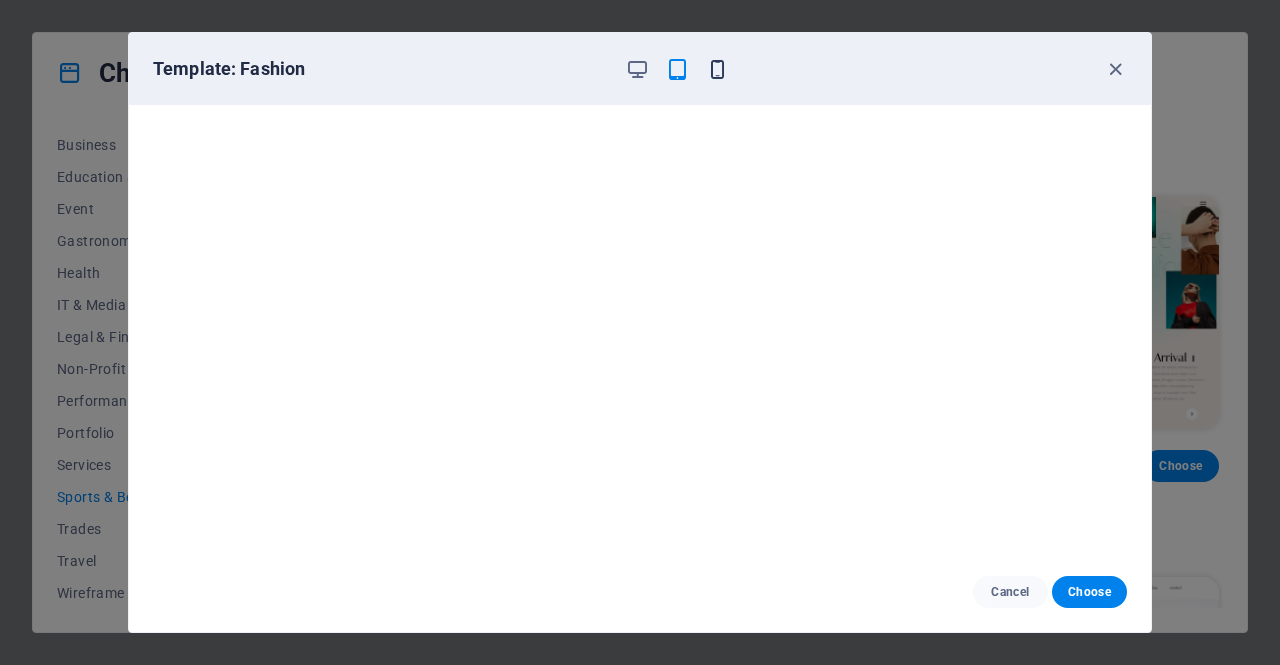 click at bounding box center (717, 69) 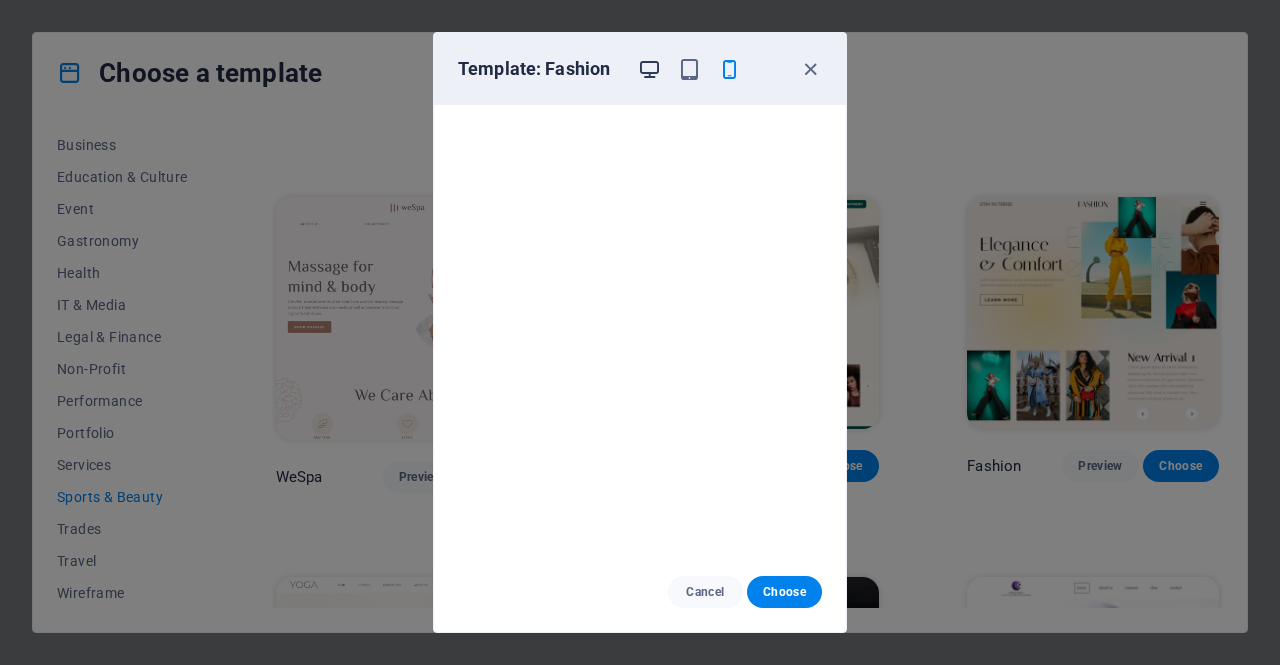 click at bounding box center (649, 69) 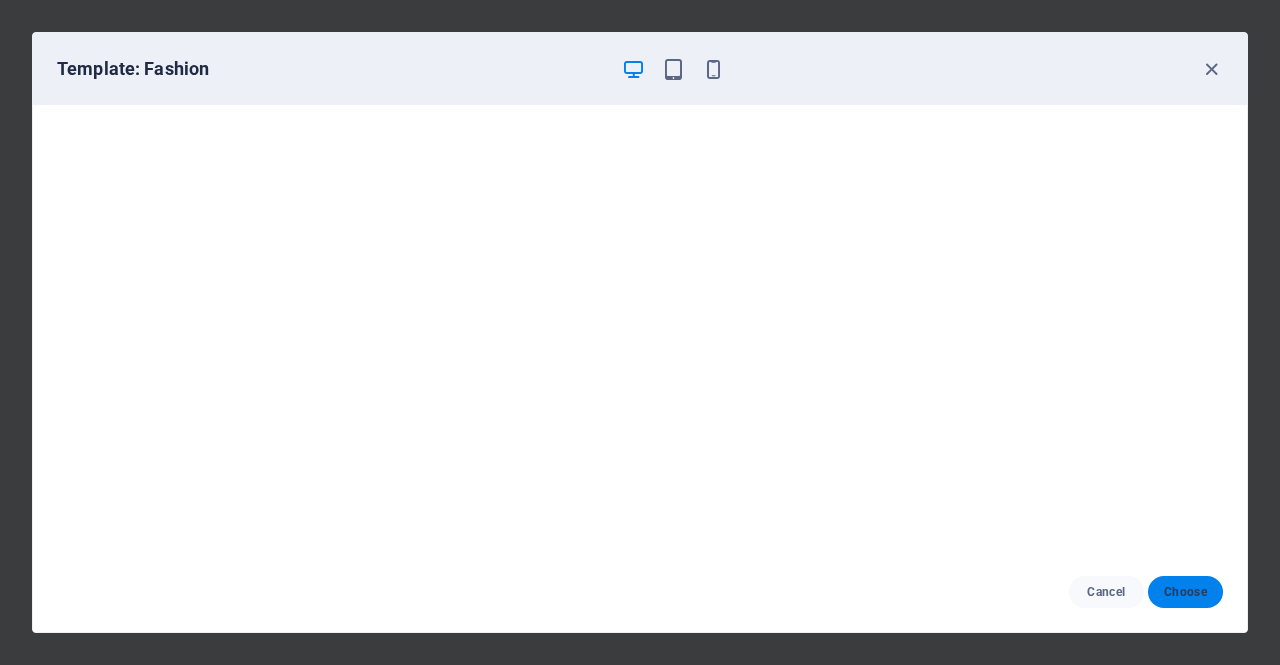 click on "Choose" at bounding box center [1185, 592] 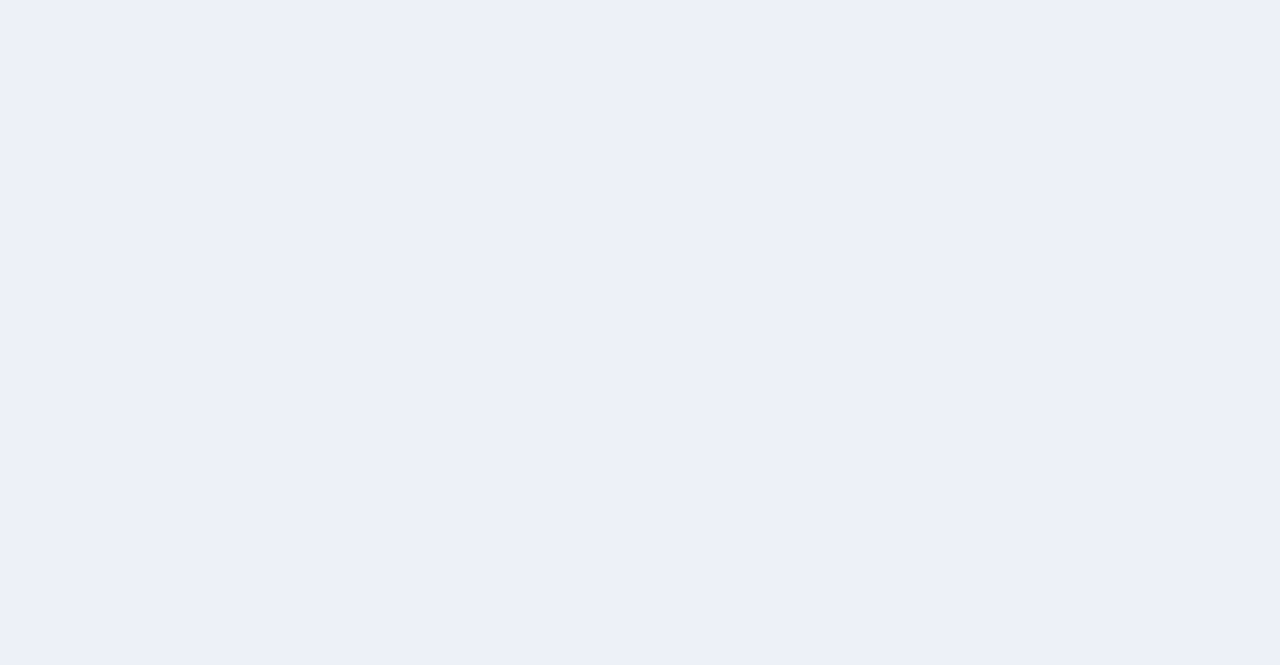 scroll, scrollTop: 0, scrollLeft: 0, axis: both 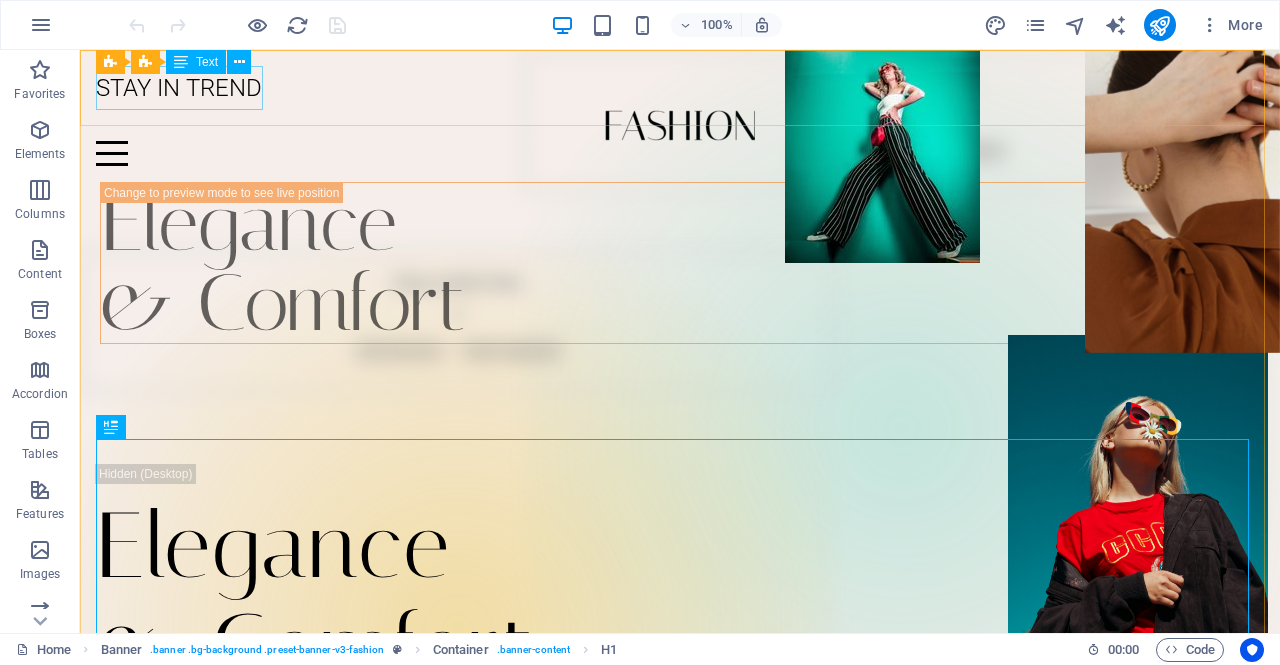 click on "Text" at bounding box center [196, 62] 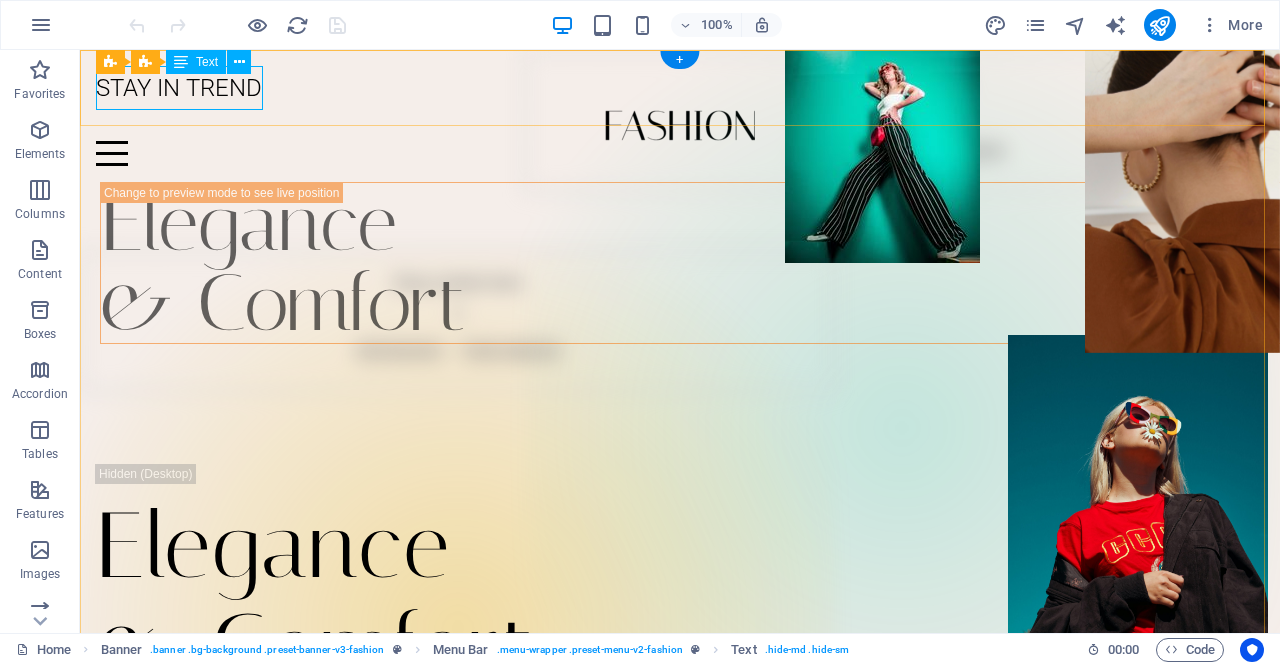 click on "STAY IN TREND" at bounding box center [680, 88] 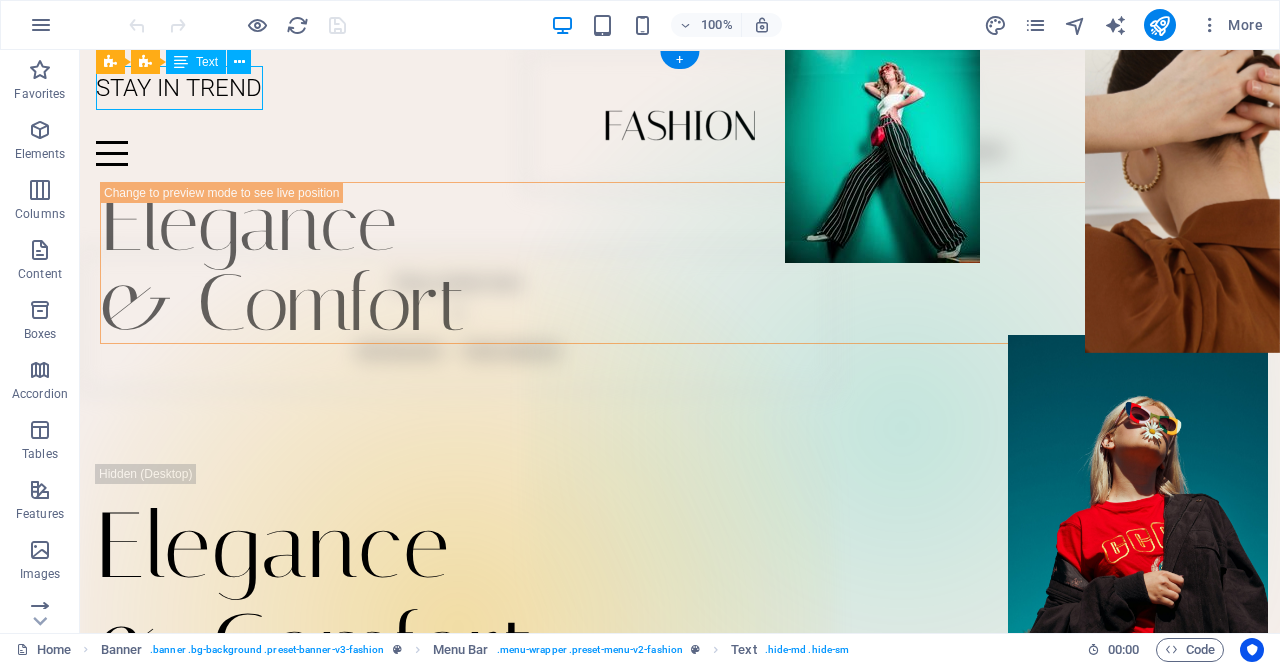 drag, startPoint x: 98, startPoint y: 89, endPoint x: 211, endPoint y: 85, distance: 113.07078 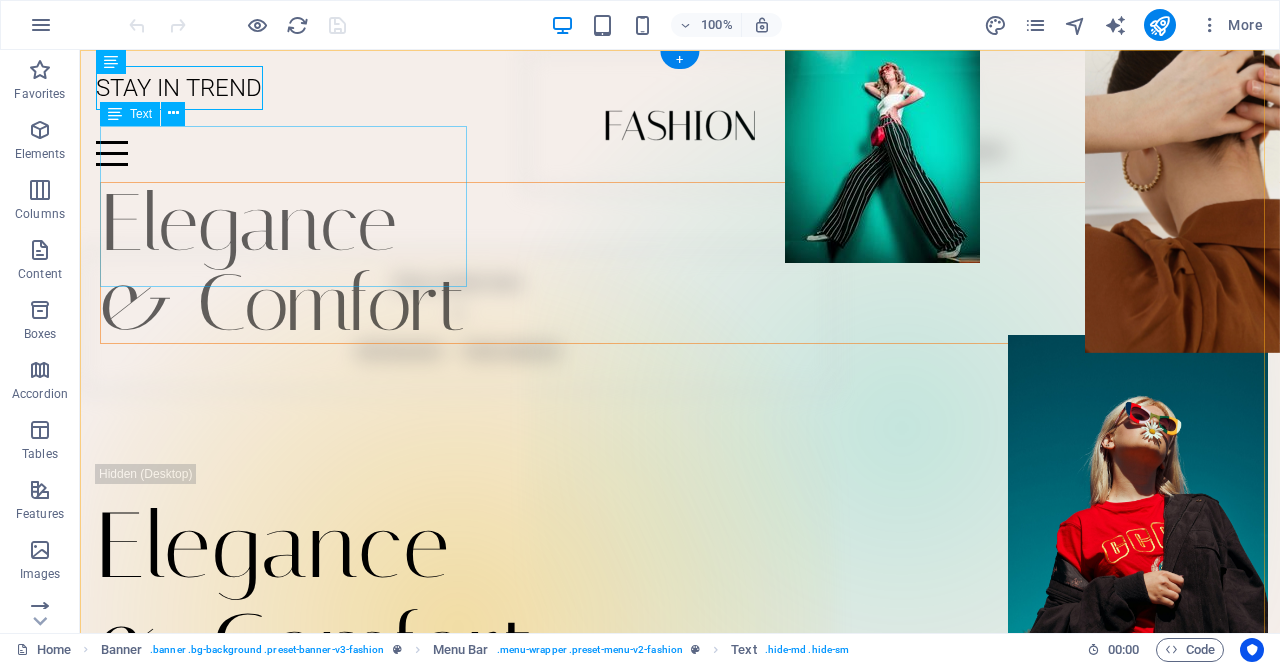 click on "Elegance & Comfort" at bounding box center [700, 263] 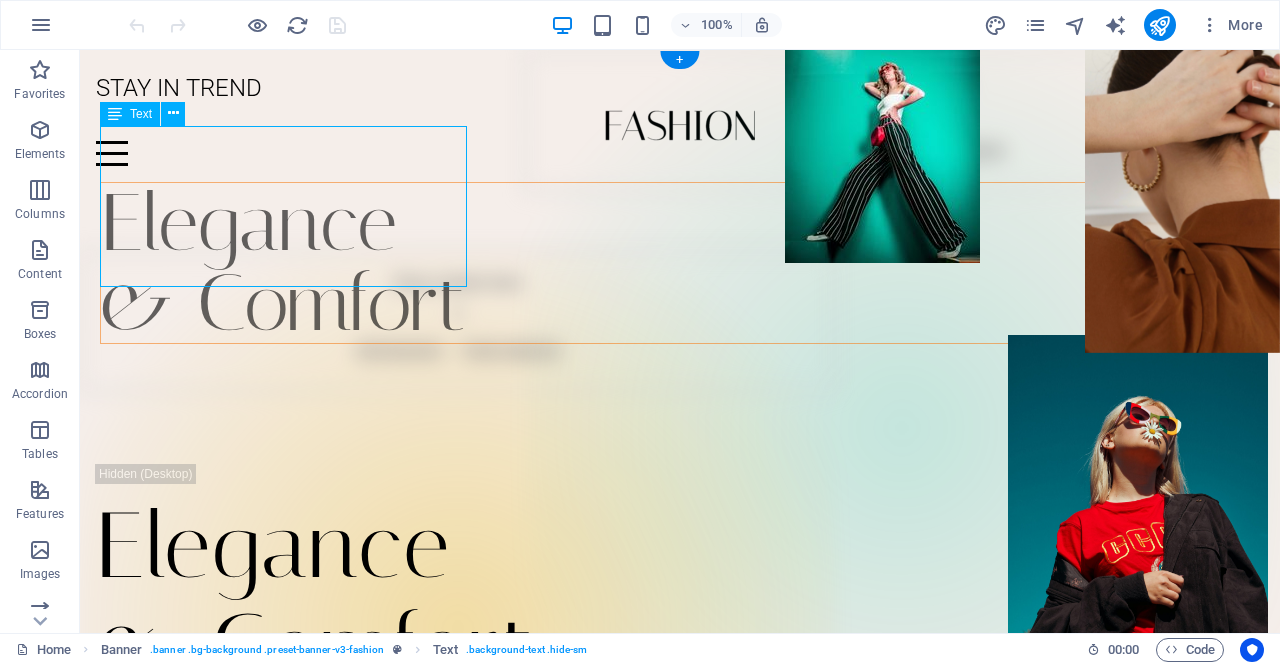 click on "Elegance & Comfort" at bounding box center (700, 263) 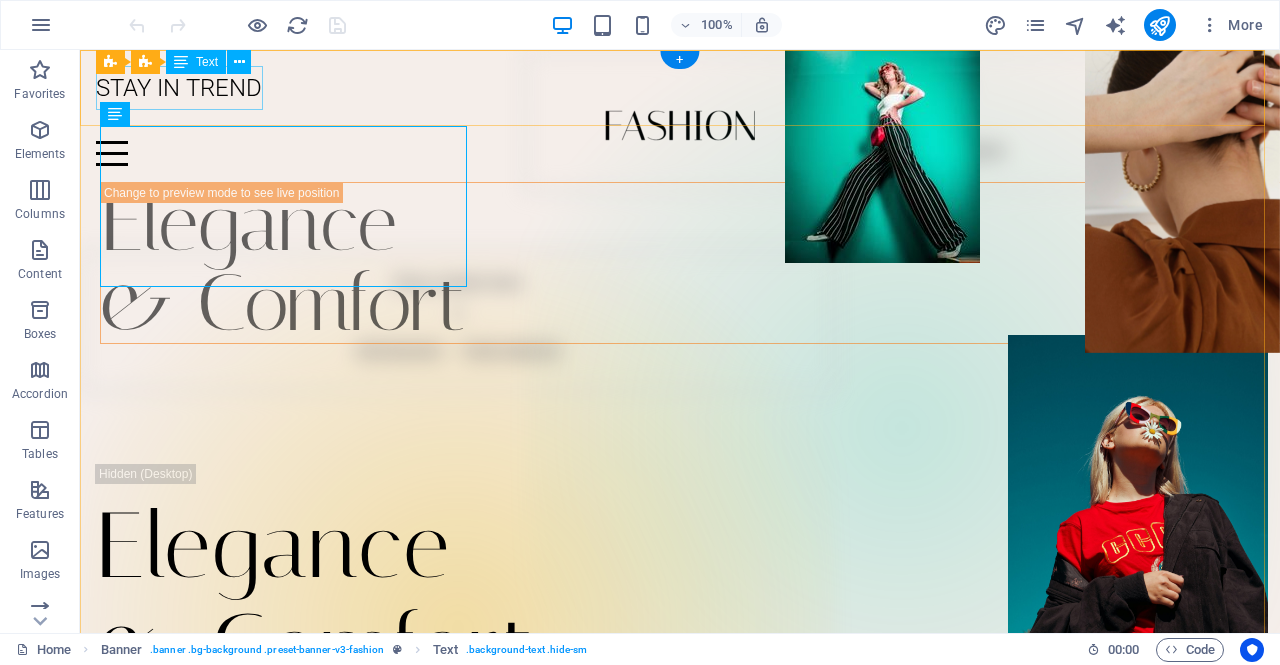 click on "STAY IN TREND" at bounding box center (680, 88) 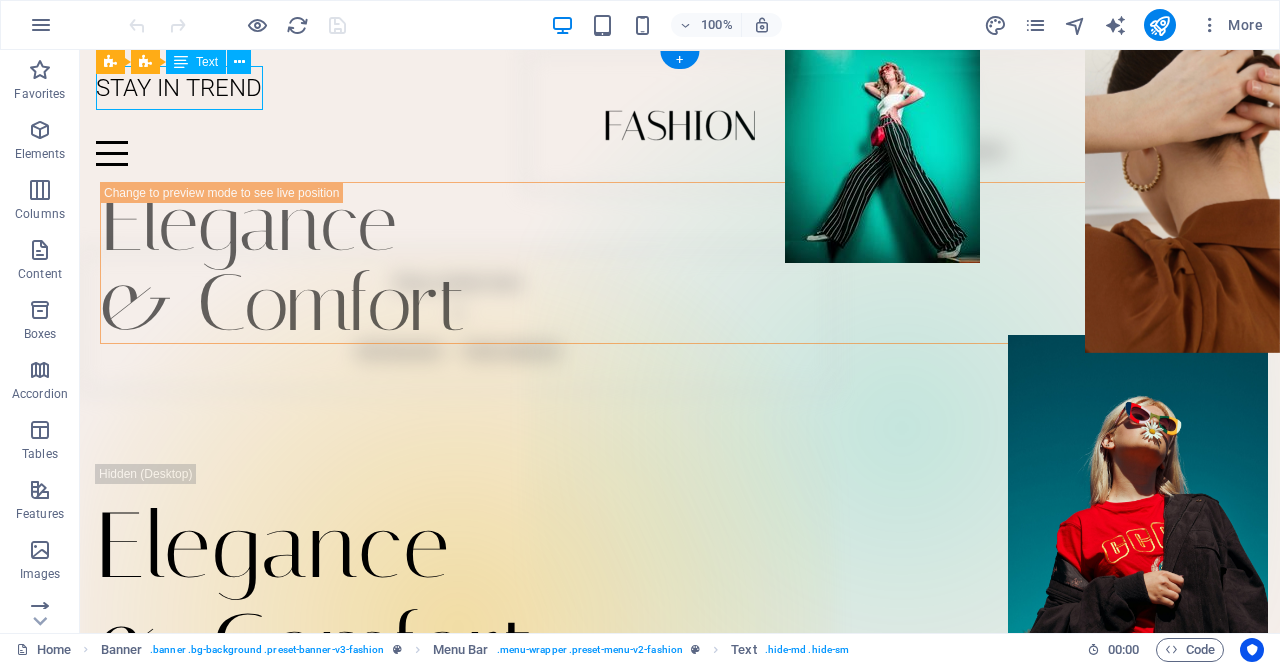 click on "STAY IN TREND" at bounding box center [680, 88] 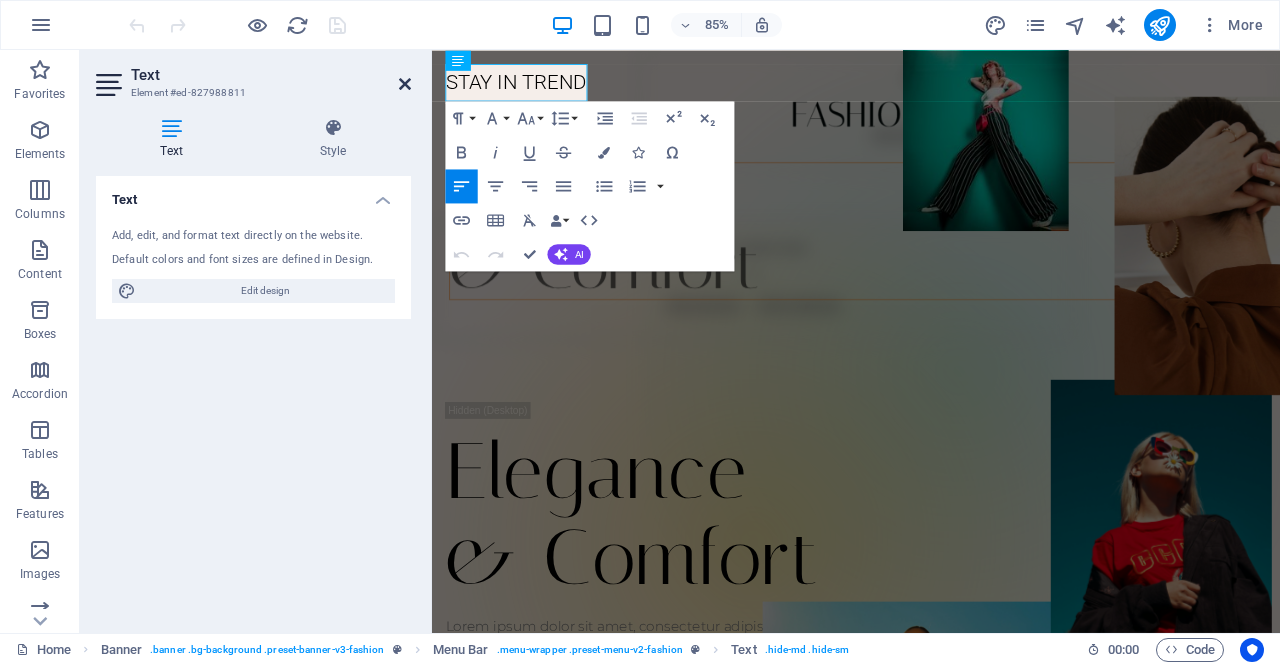 click at bounding box center [405, 84] 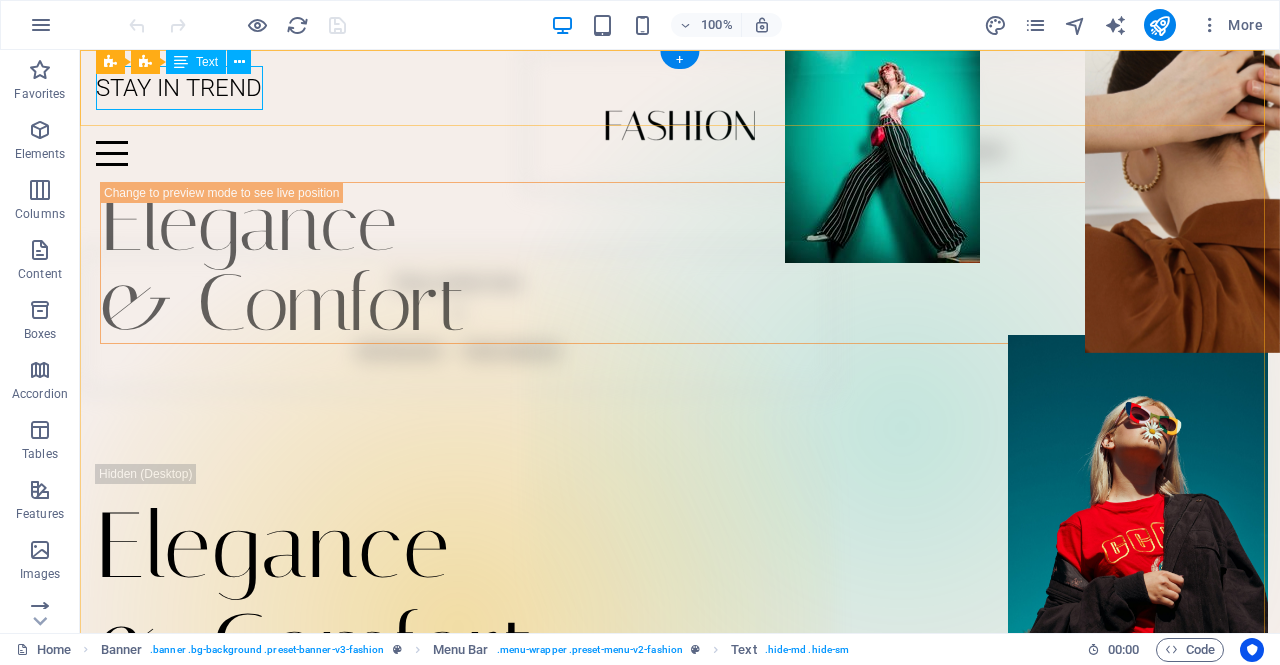 click on "STAY IN TREND" at bounding box center (680, 88) 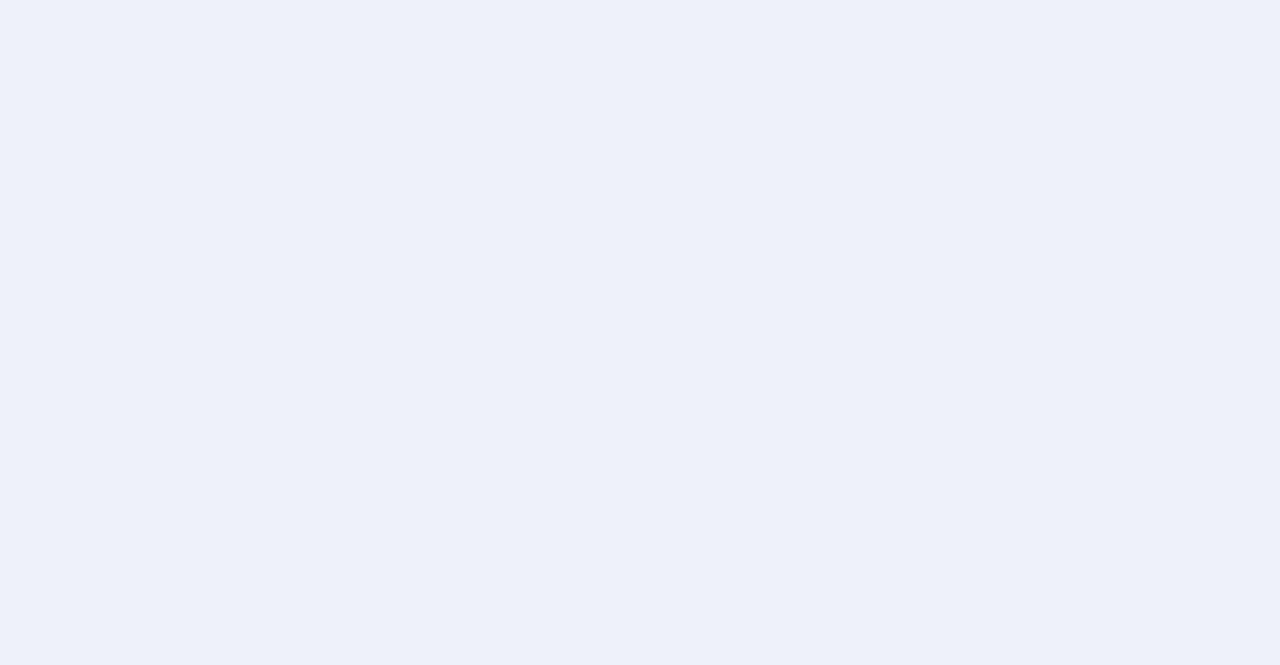 scroll, scrollTop: 0, scrollLeft: 0, axis: both 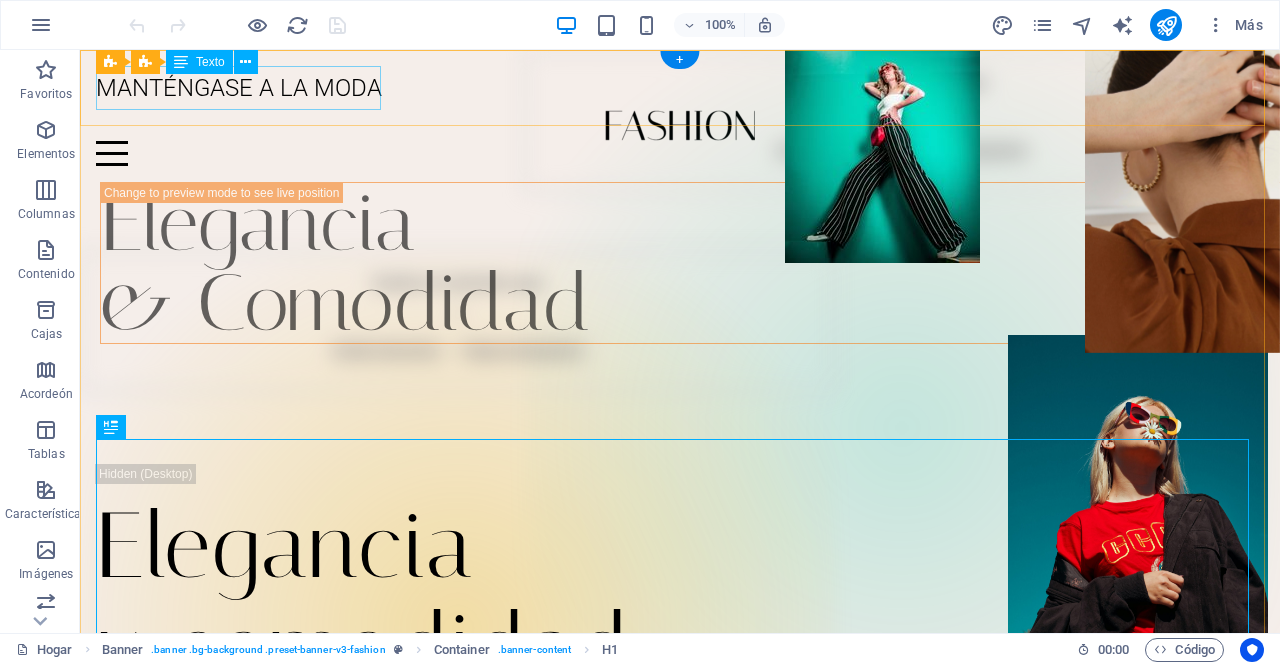 click on "MANTÉNGASE A LA MODA" at bounding box center [680, 88] 